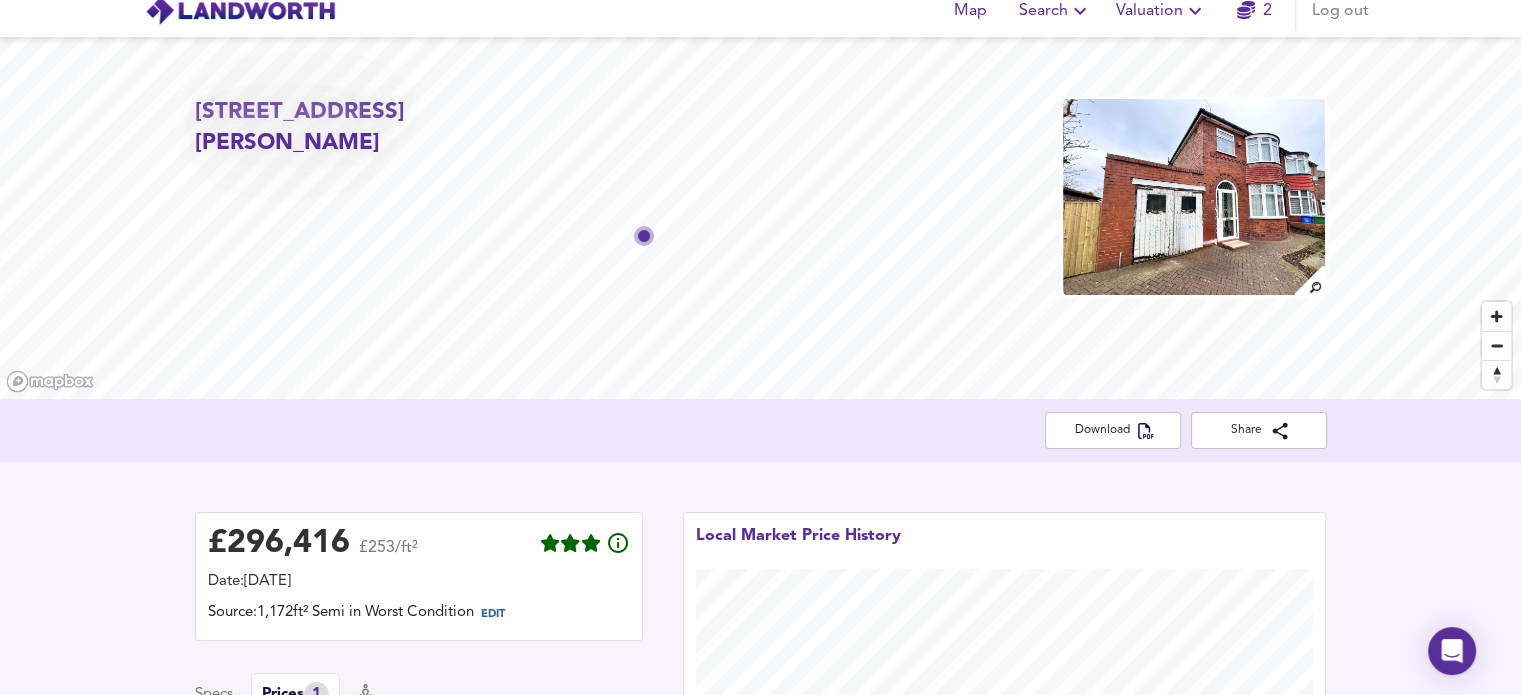 scroll, scrollTop: 0, scrollLeft: 0, axis: both 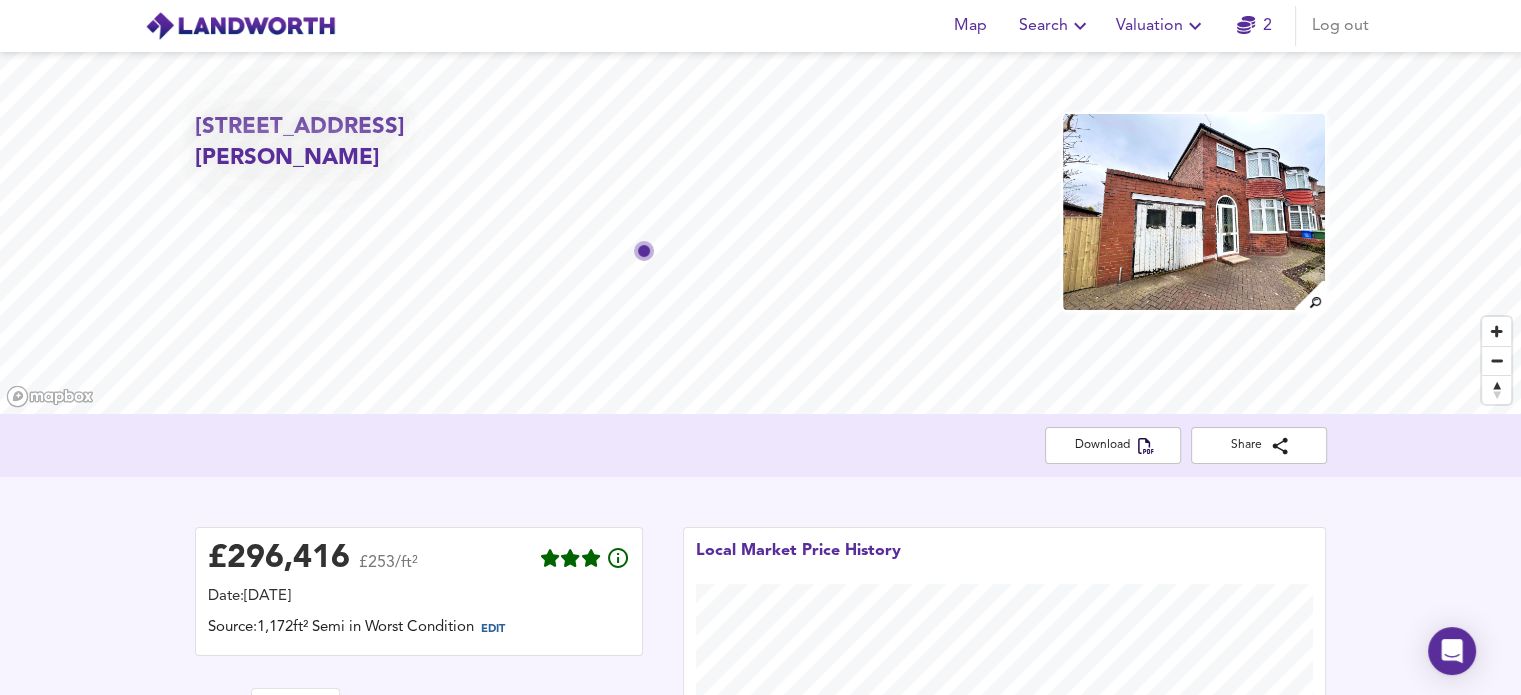 click on "Valuation" at bounding box center (1161, 26) 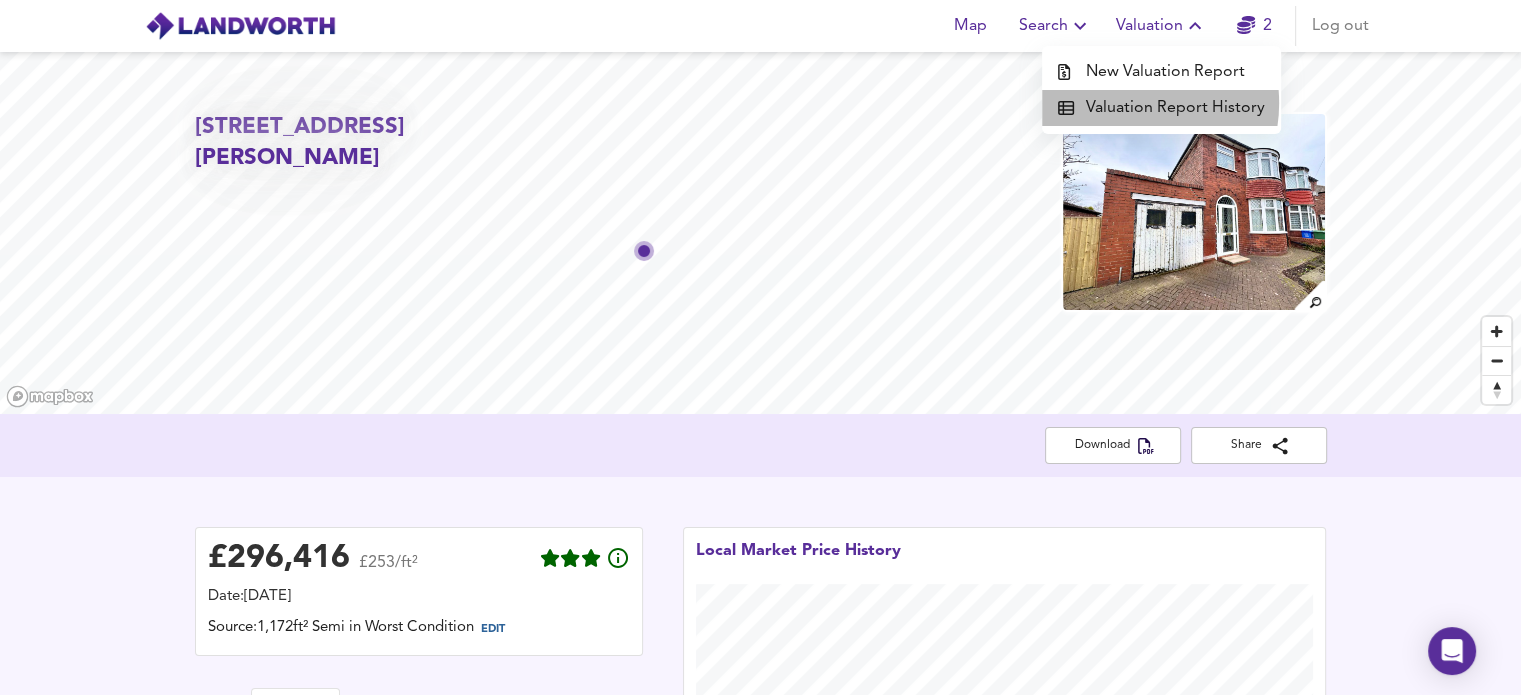 click on "Valuation Report History" at bounding box center [1161, 108] 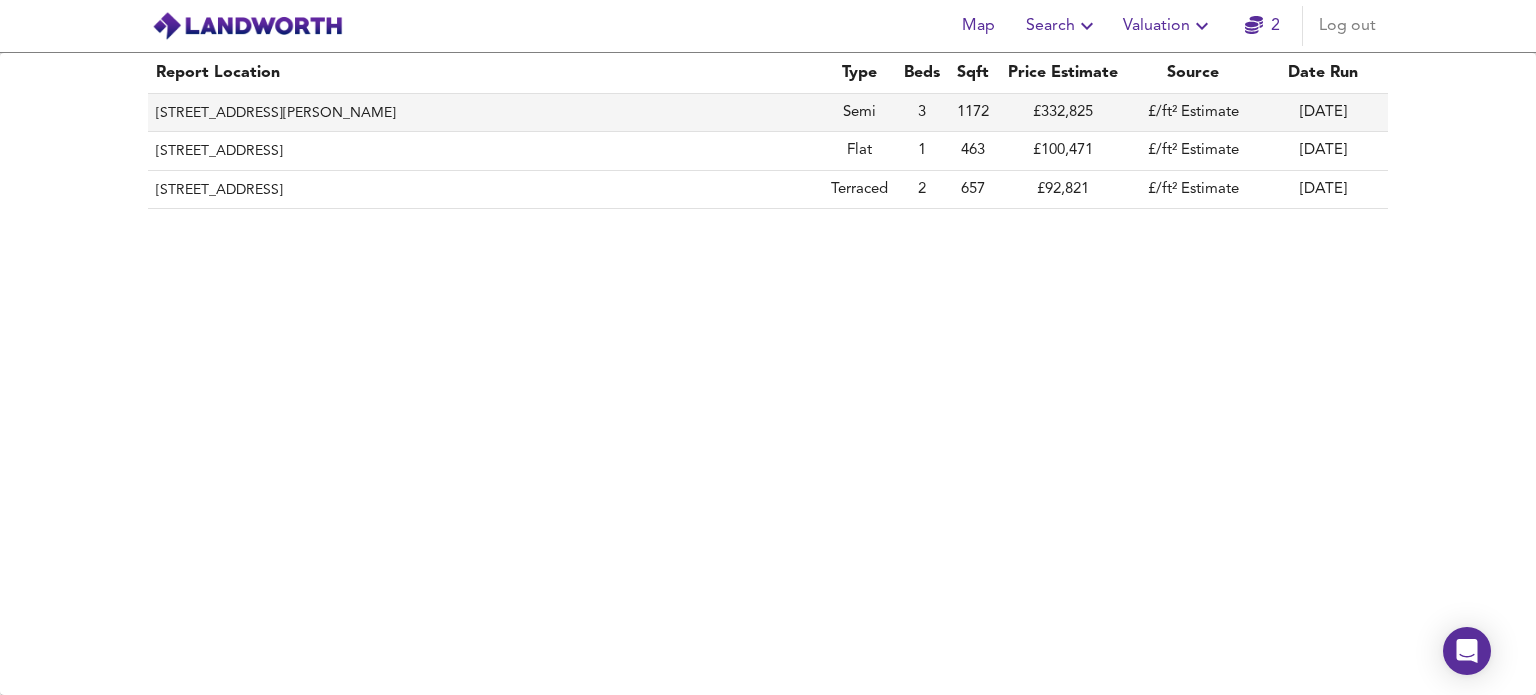 click on "[STREET_ADDRESS][PERSON_NAME]" at bounding box center [485, 113] 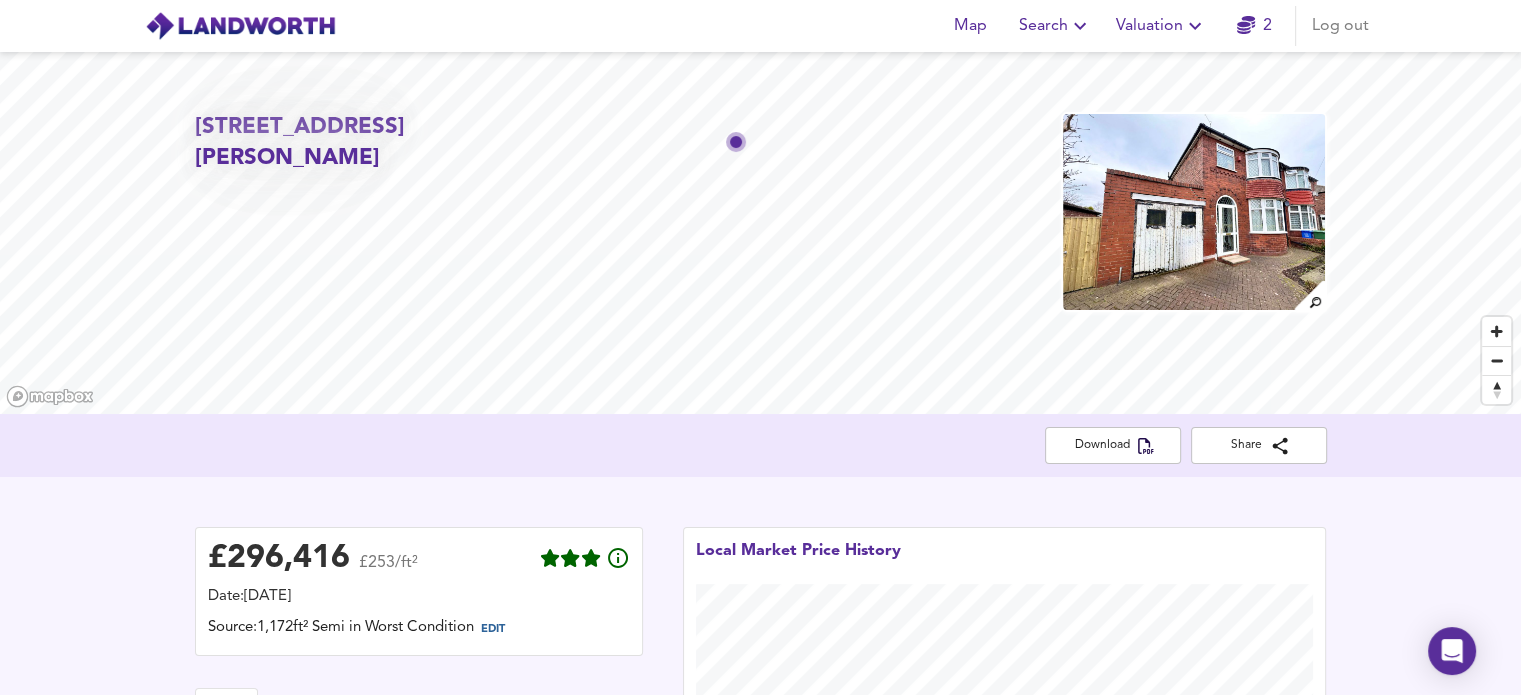 click at bounding box center (1309, 295) 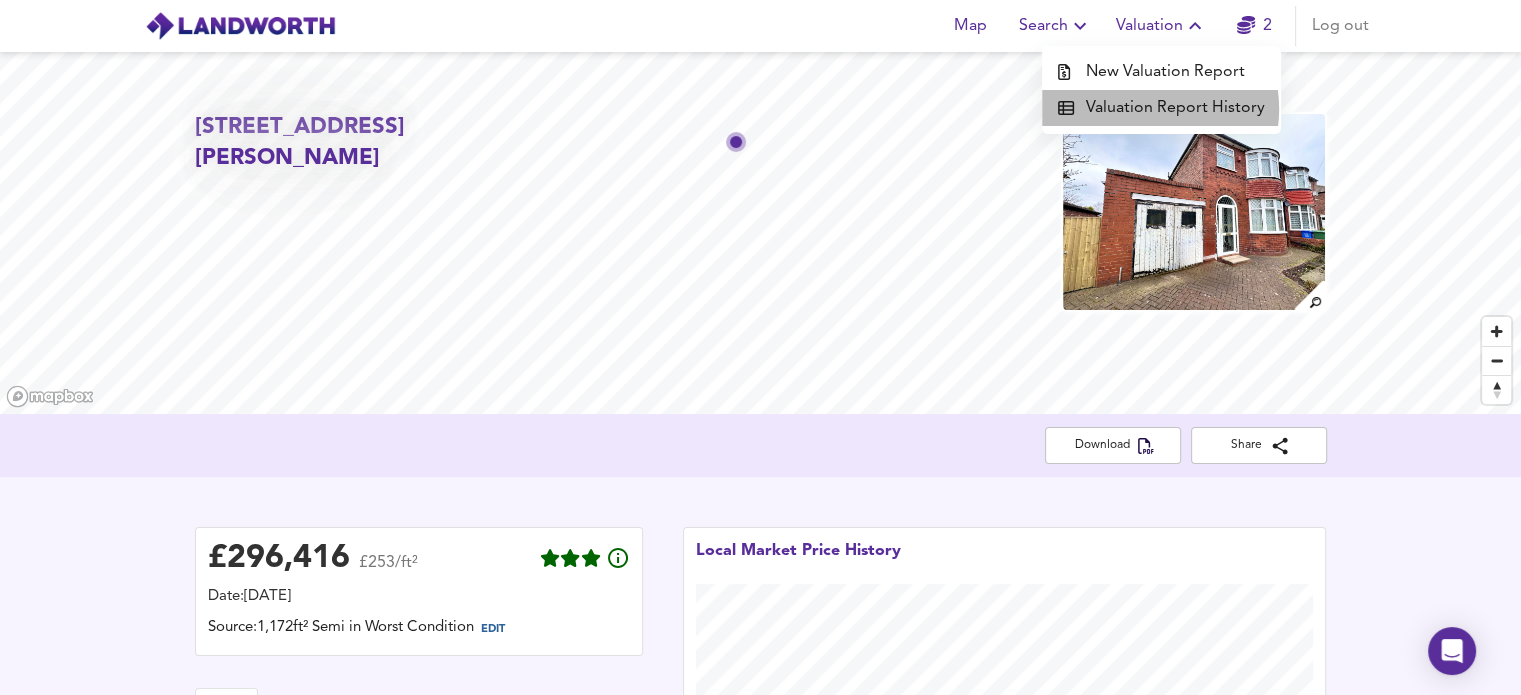 click on "Valuation Report History" at bounding box center [1161, 108] 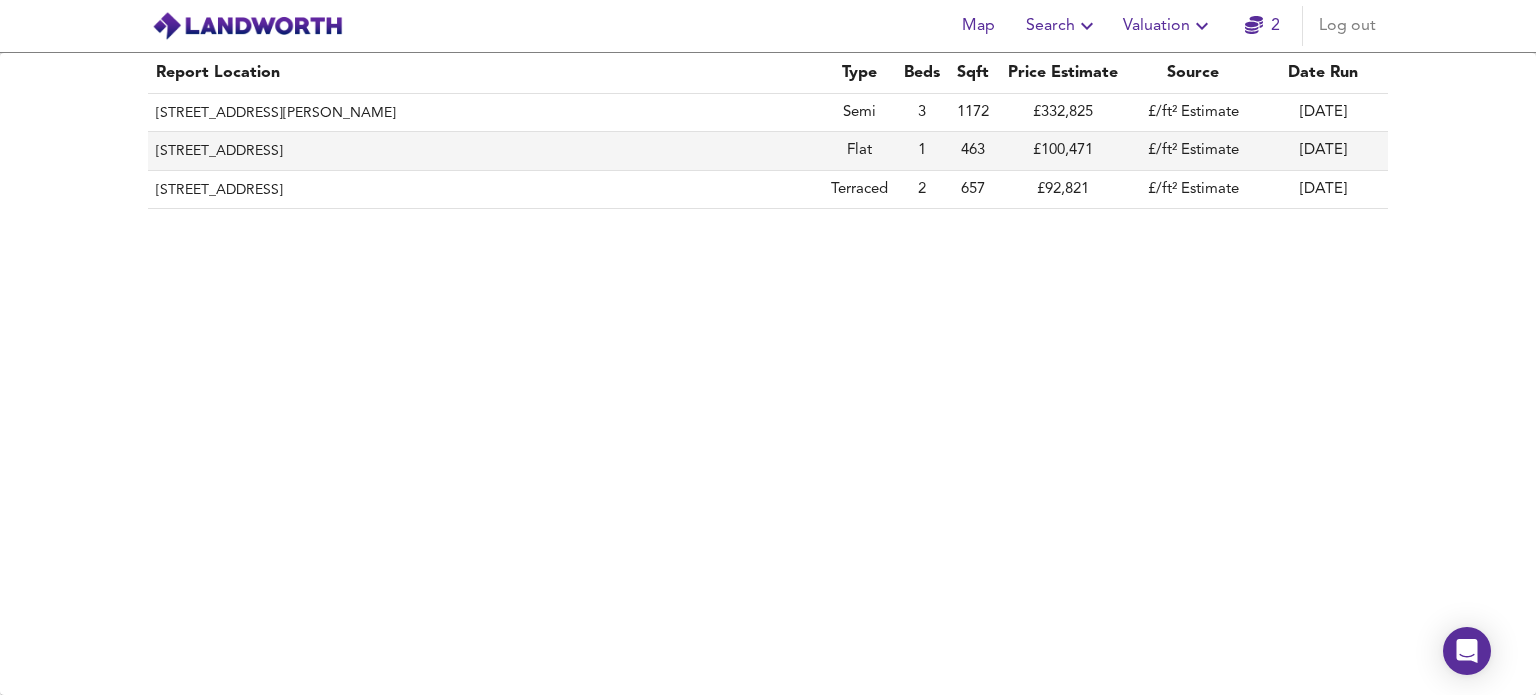 click on "[STREET_ADDRESS]" at bounding box center (485, 151) 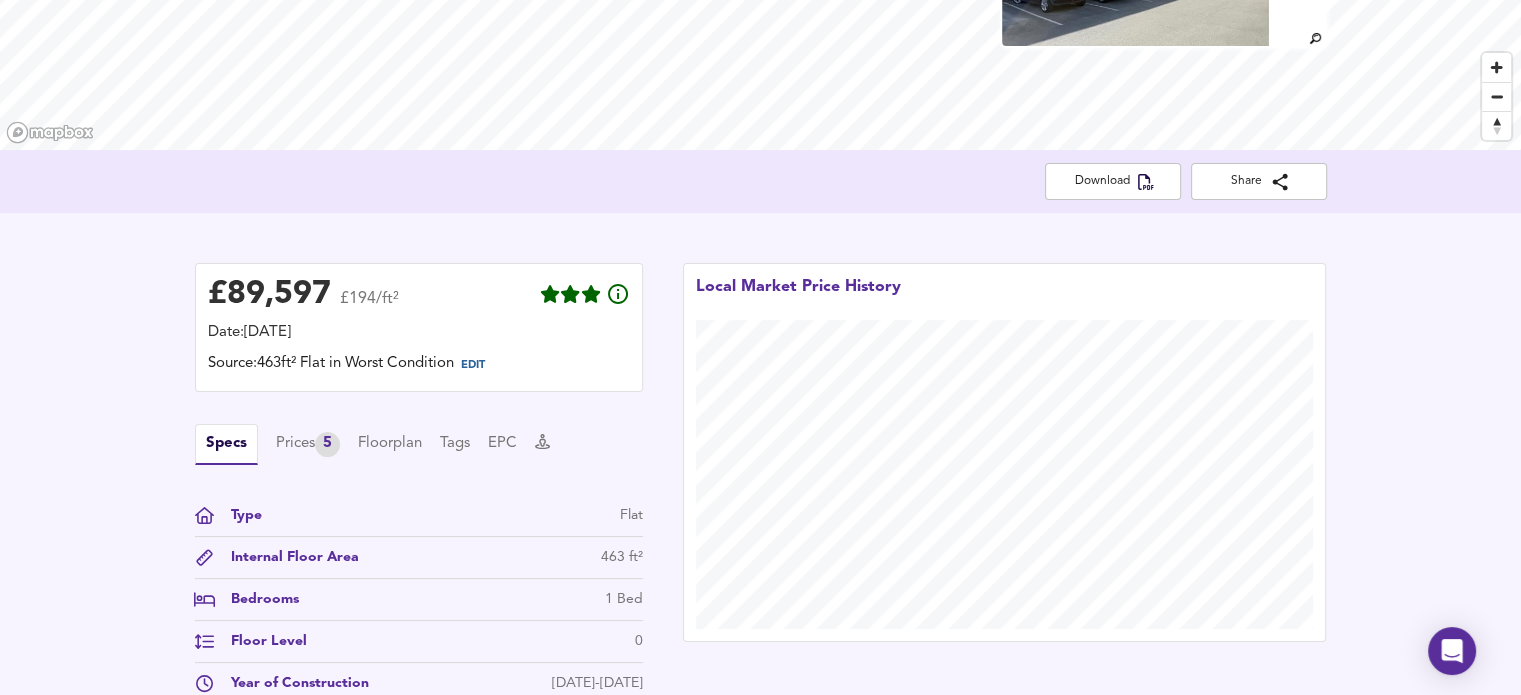 scroll, scrollTop: 300, scrollLeft: 0, axis: vertical 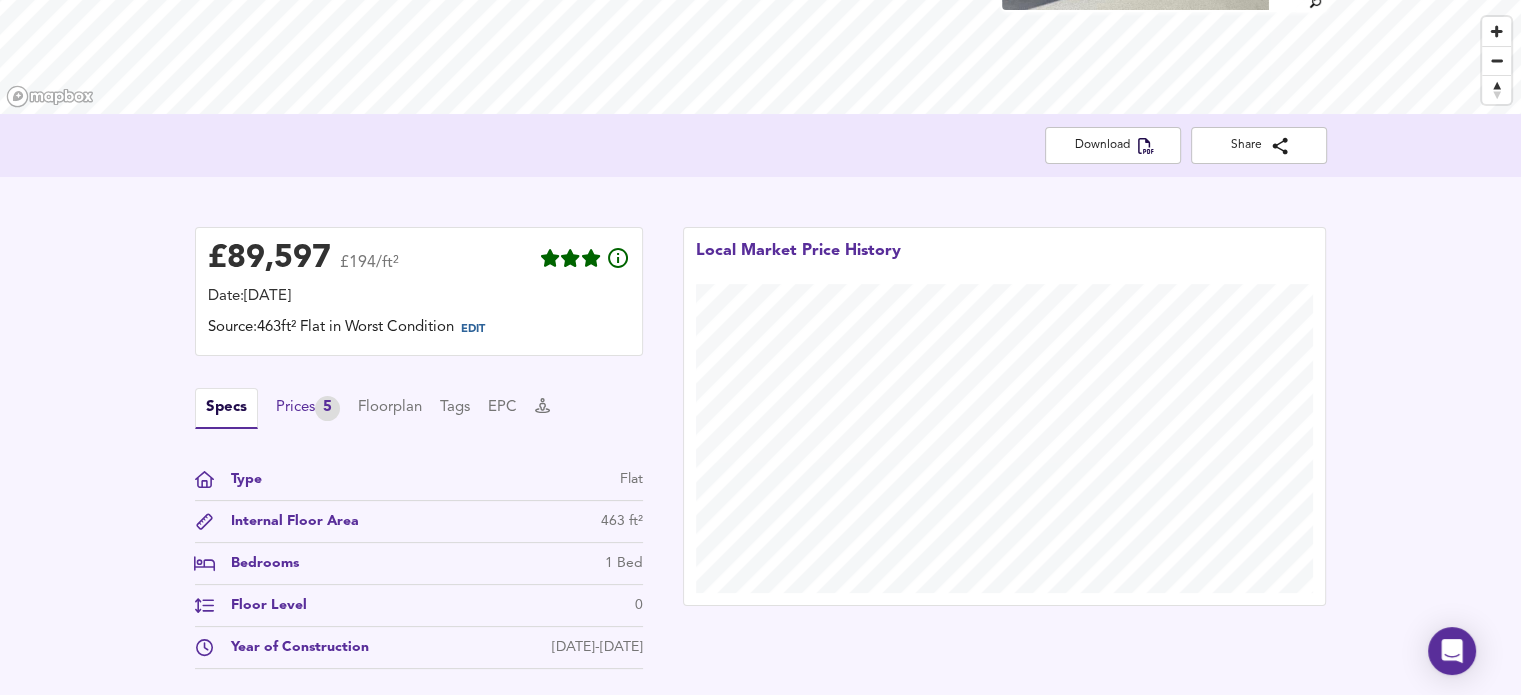 click on "Prices   5" at bounding box center (308, 408) 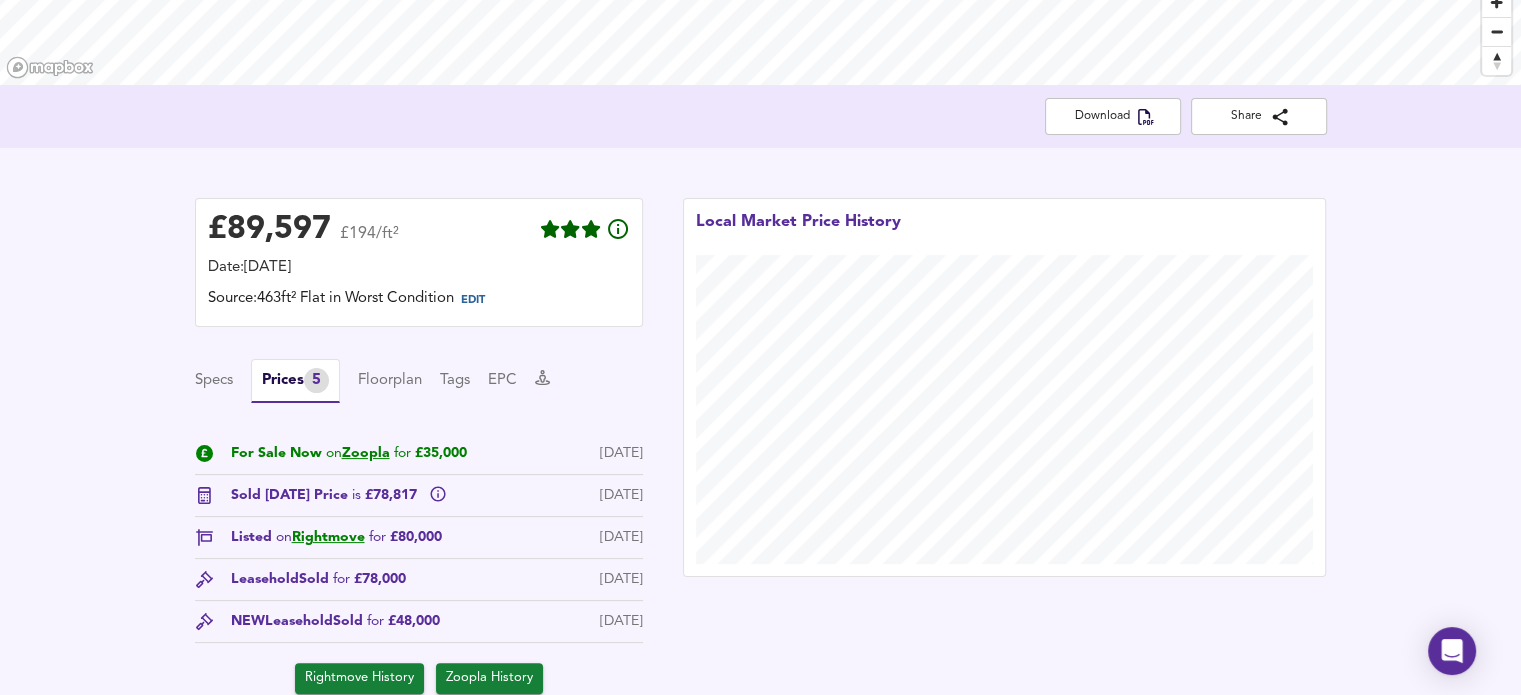 scroll, scrollTop: 300, scrollLeft: 0, axis: vertical 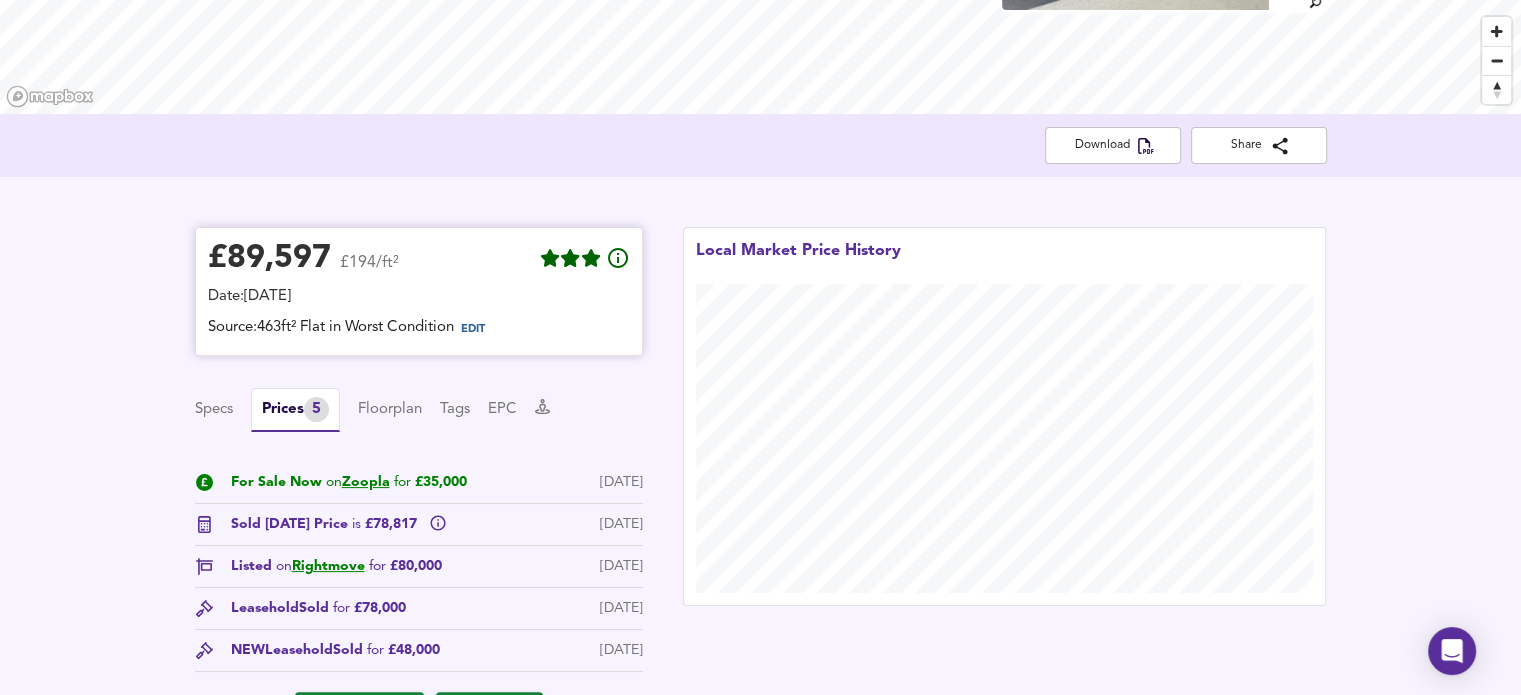 click on "Date:  [DATE]" at bounding box center (419, 297) 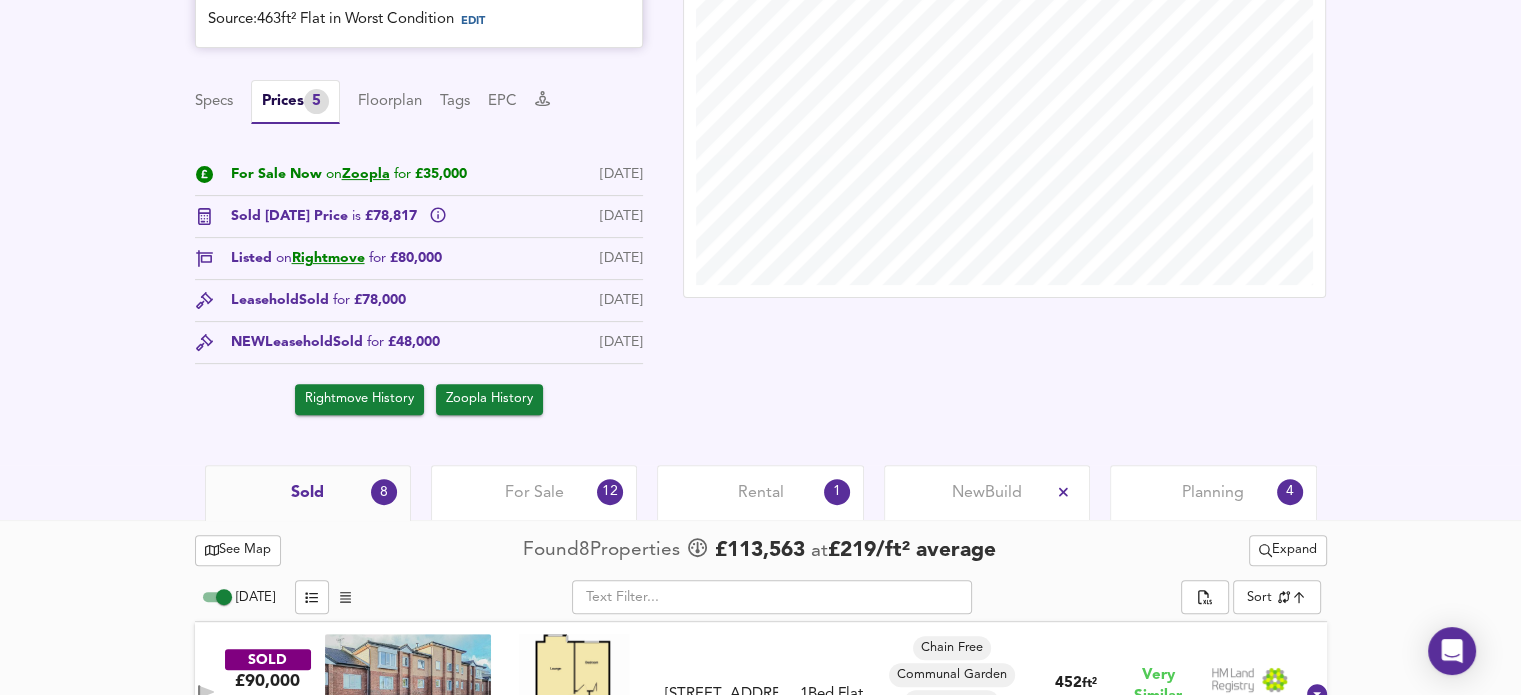 scroll, scrollTop: 800, scrollLeft: 0, axis: vertical 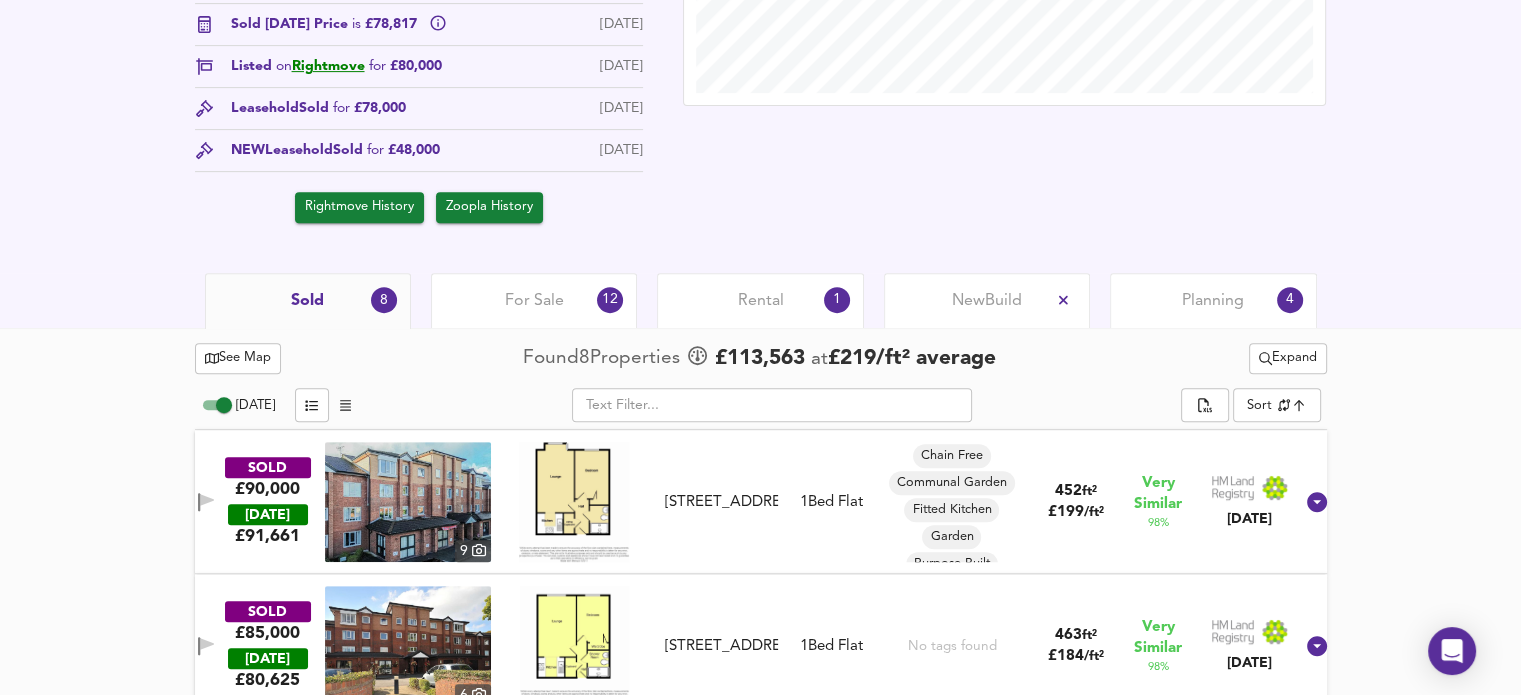 click on "Sold 8" at bounding box center (308, 301) 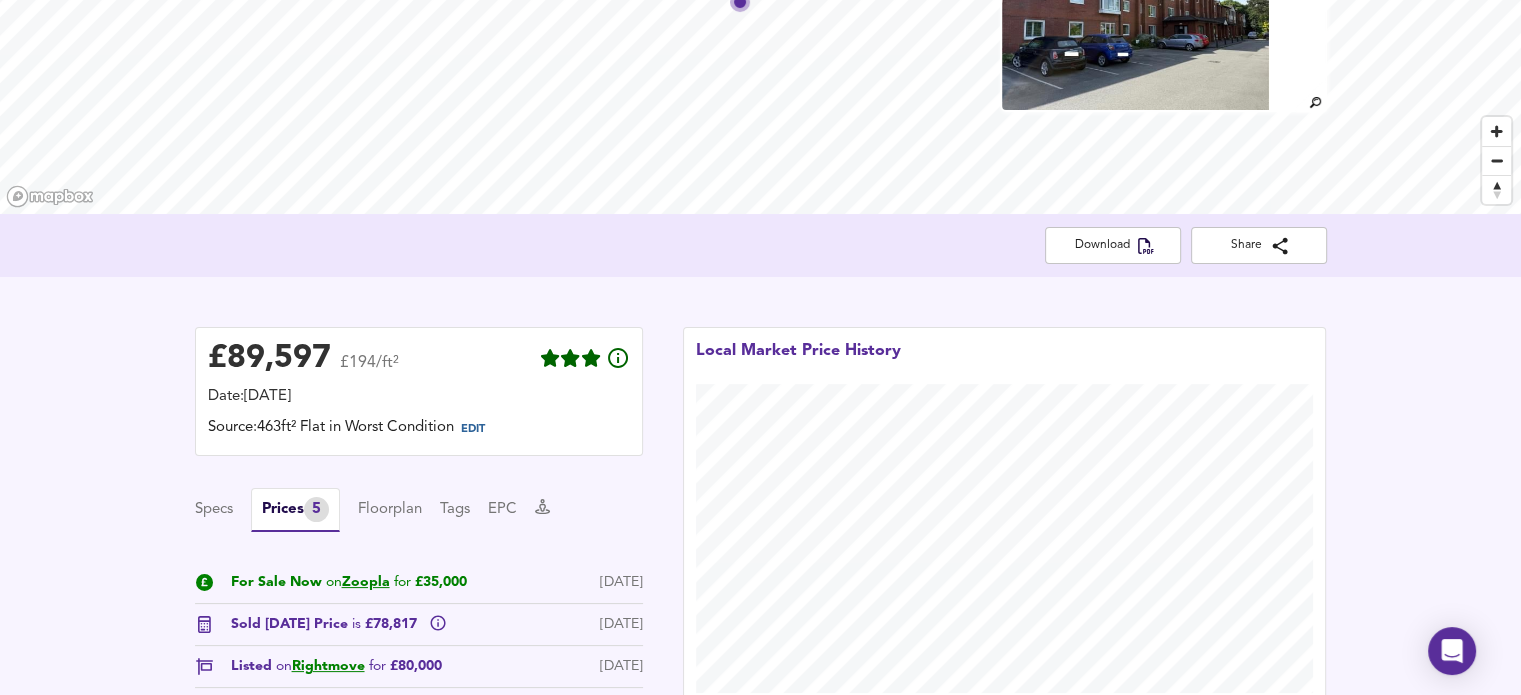 scroll, scrollTop: 0, scrollLeft: 0, axis: both 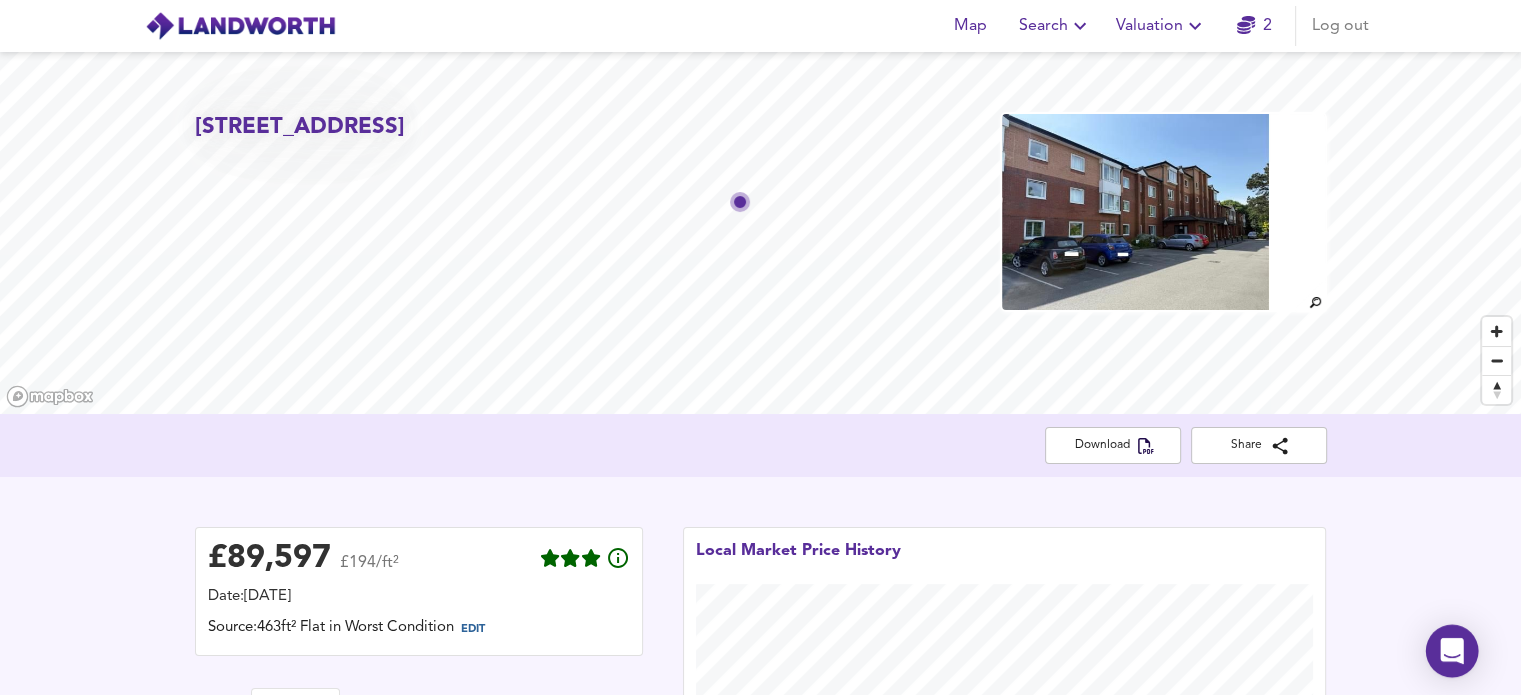 click 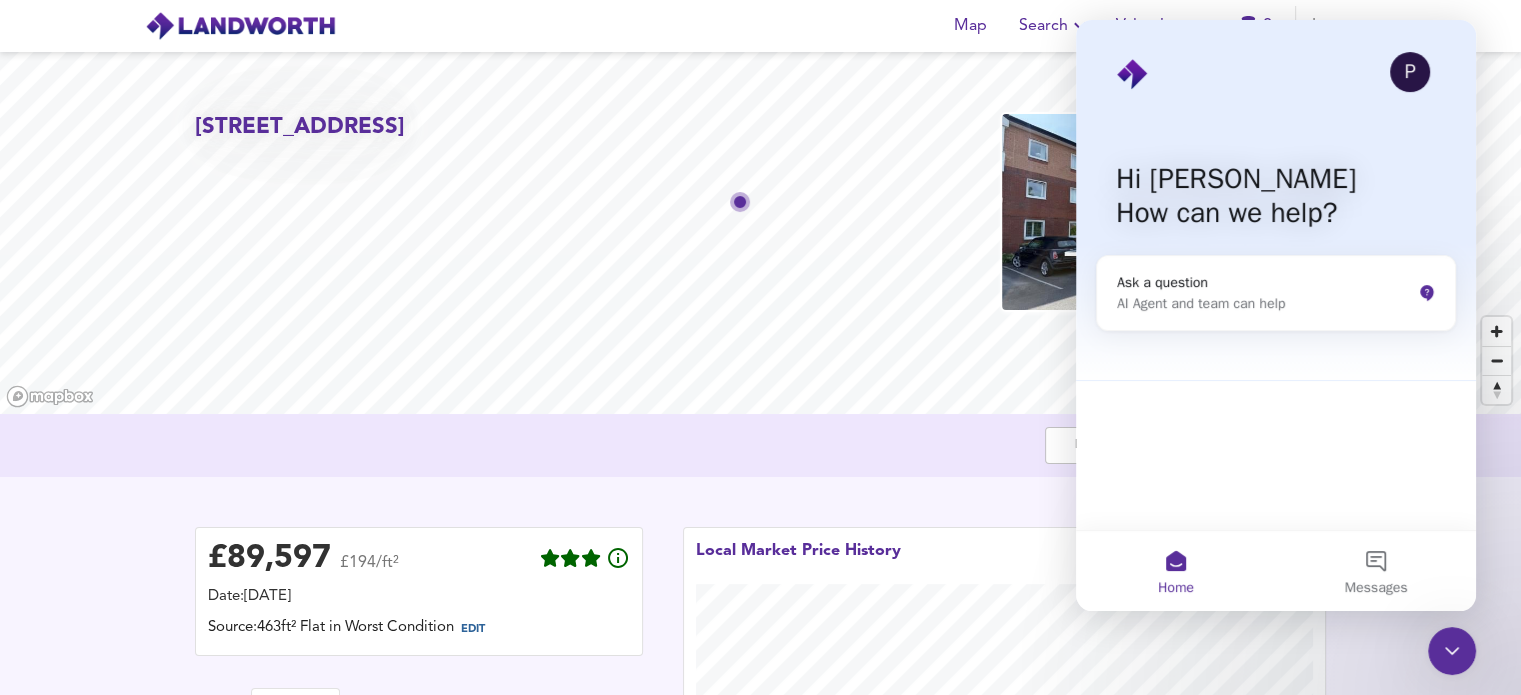 scroll, scrollTop: 0, scrollLeft: 0, axis: both 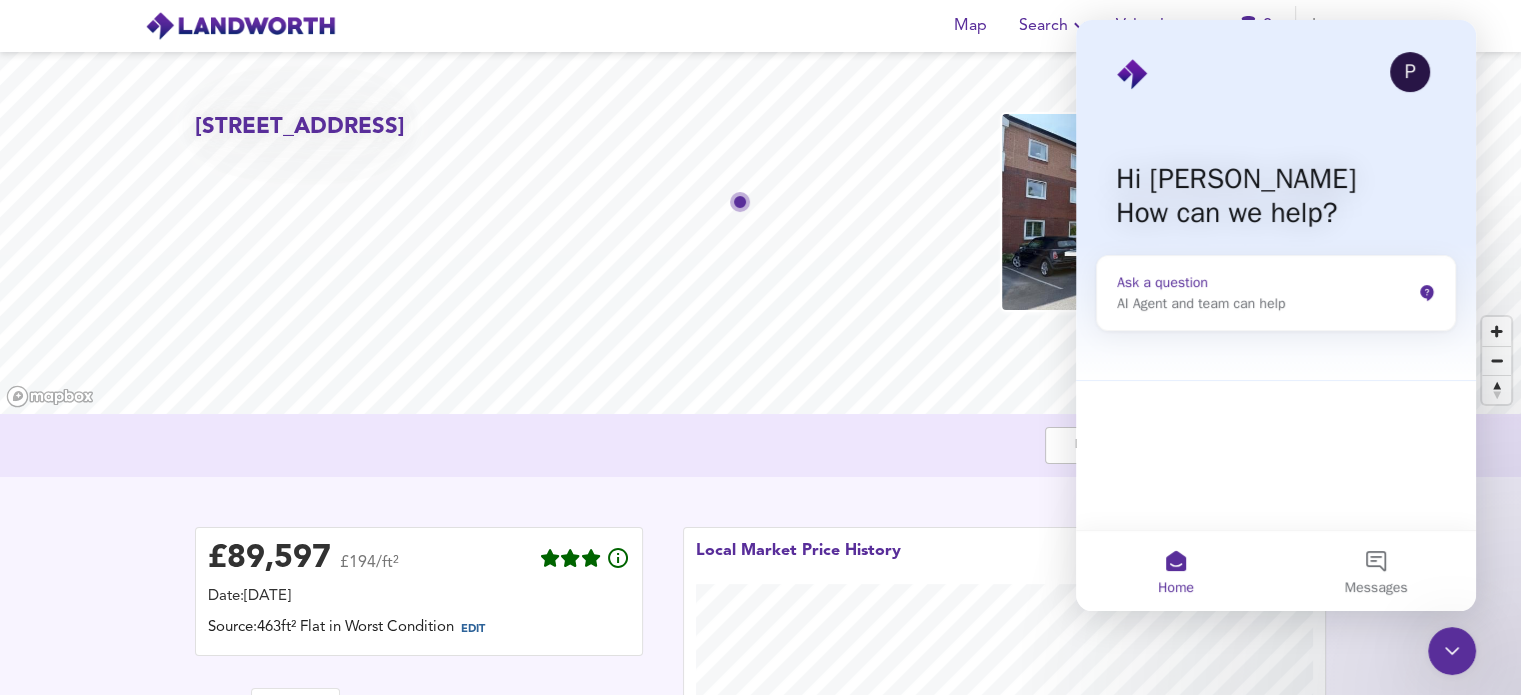 click on "AI Agent and team can help" at bounding box center (1264, 303) 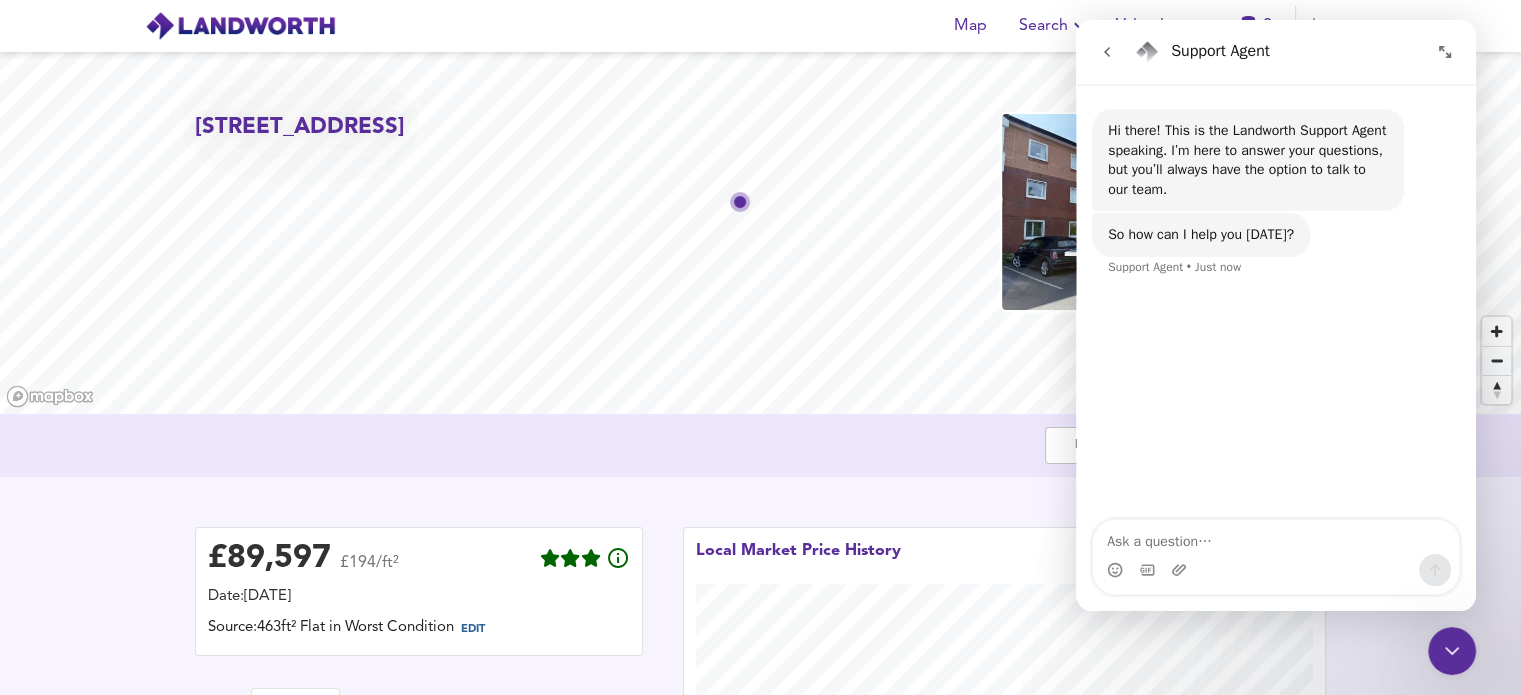 drag, startPoint x: 1270, startPoint y: 47, endPoint x: 1268, endPoint y: 71, distance: 24.083189 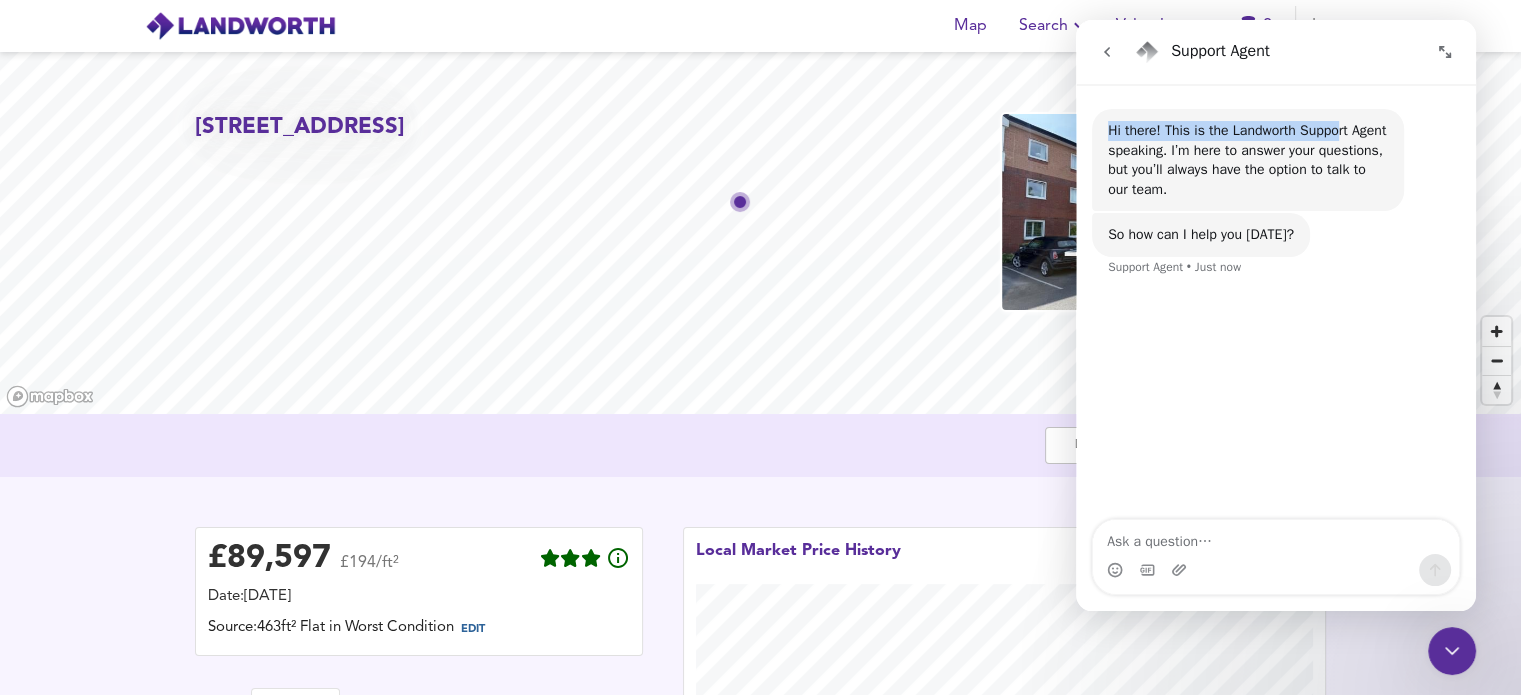 drag, startPoint x: 1356, startPoint y: 63, endPoint x: 1339, endPoint y: 127, distance: 66.21933 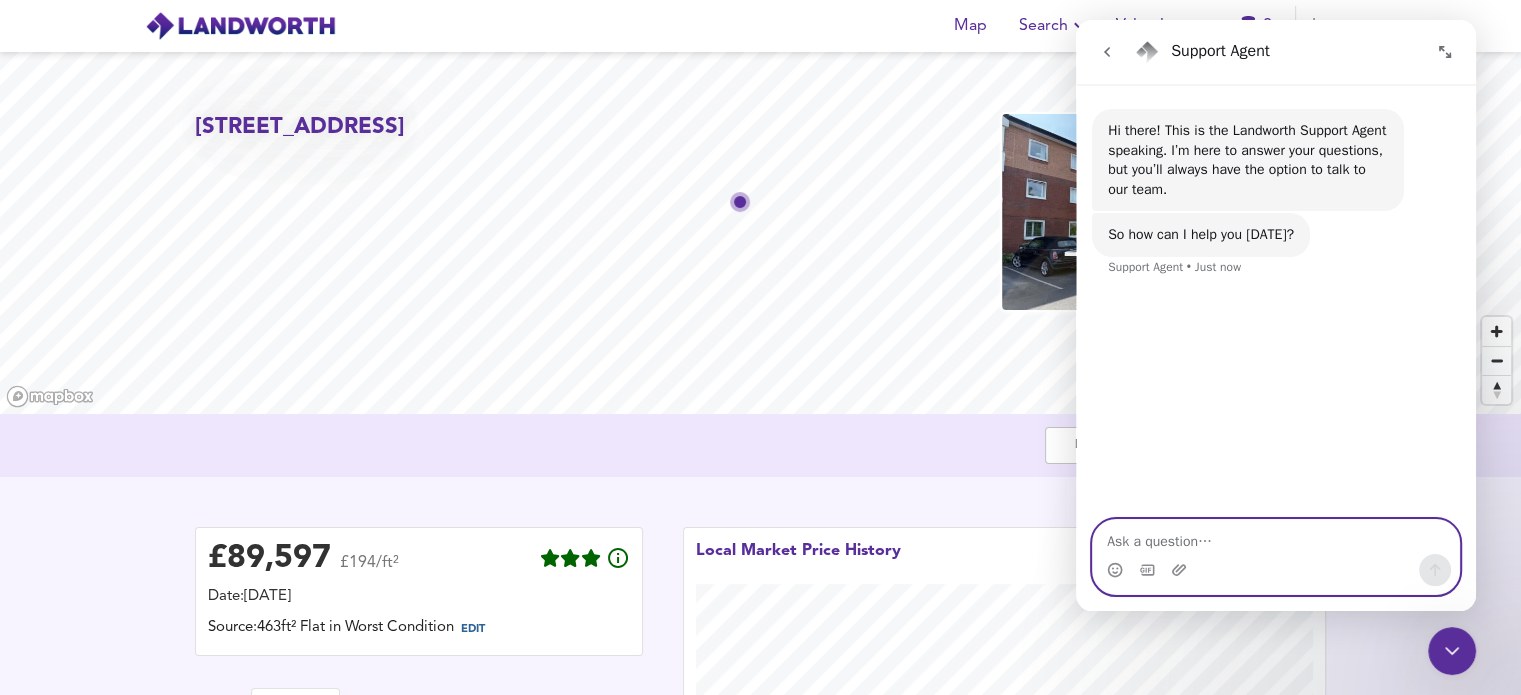 click at bounding box center [1276, 537] 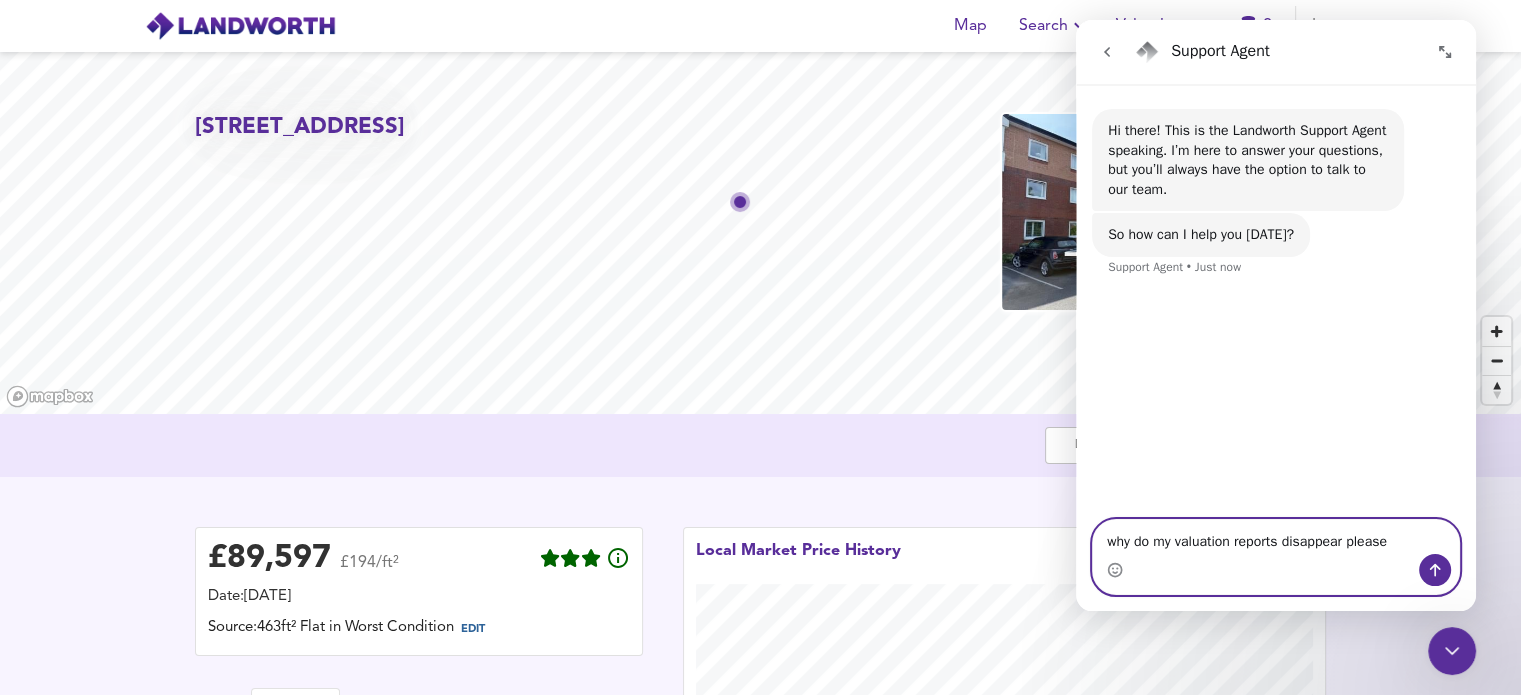 type on "why do my valuation reports disappear please?" 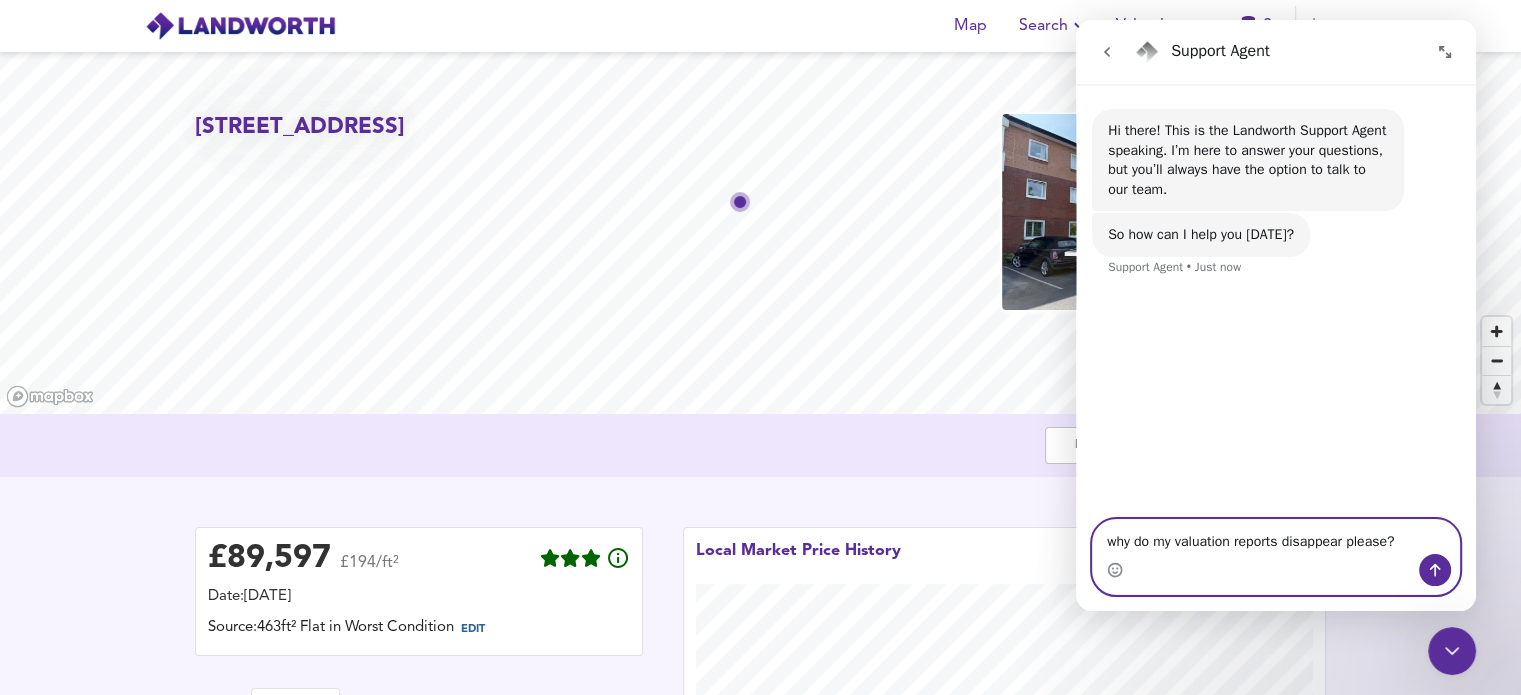 type 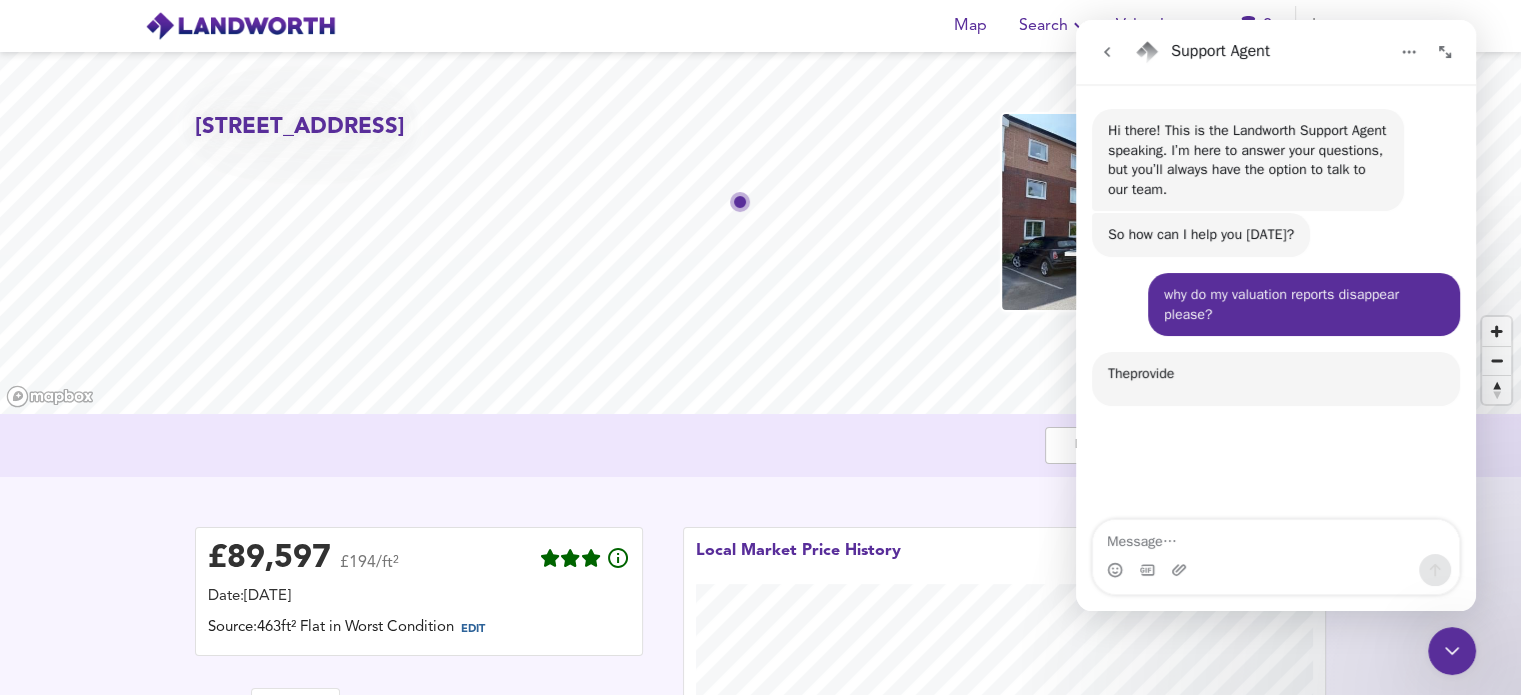 scroll, scrollTop: 3, scrollLeft: 0, axis: vertical 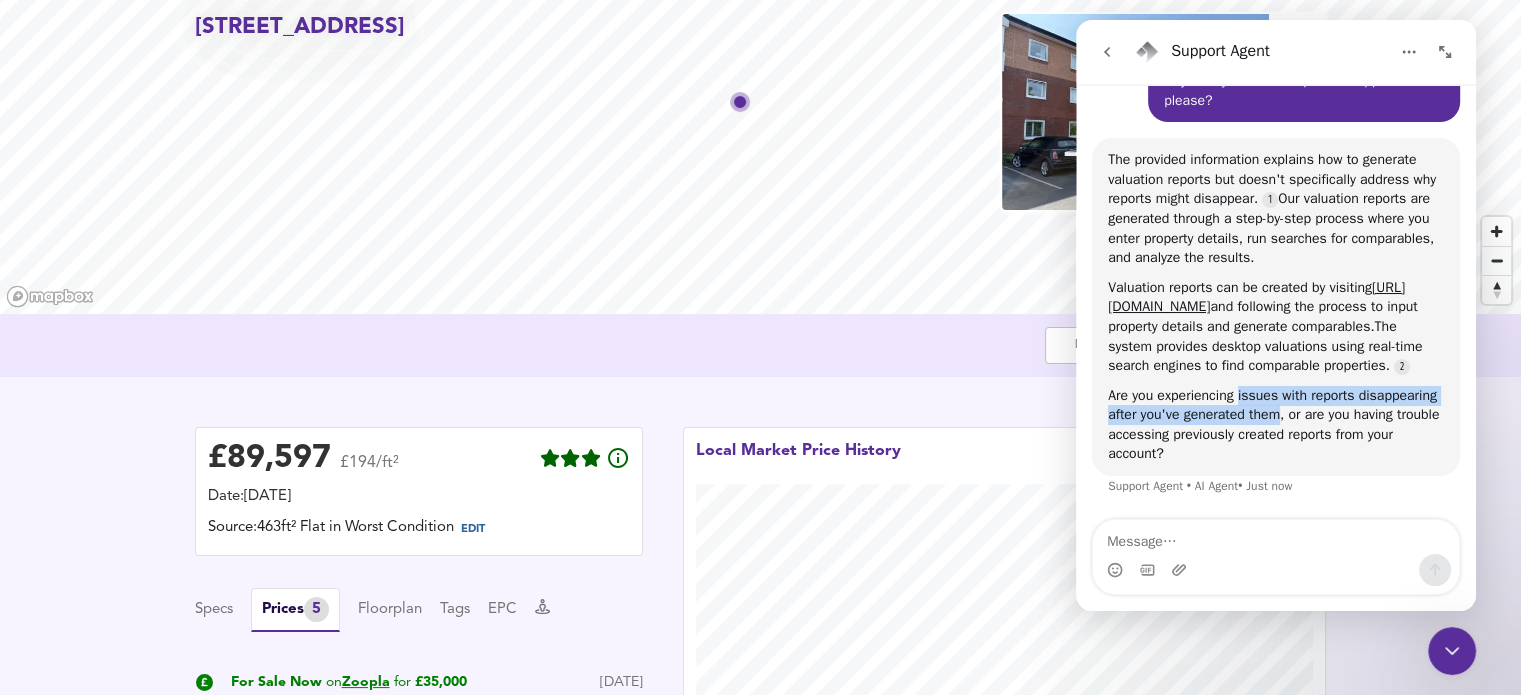 drag, startPoint x: 1240, startPoint y: 399, endPoint x: 1365, endPoint y: 421, distance: 126.921234 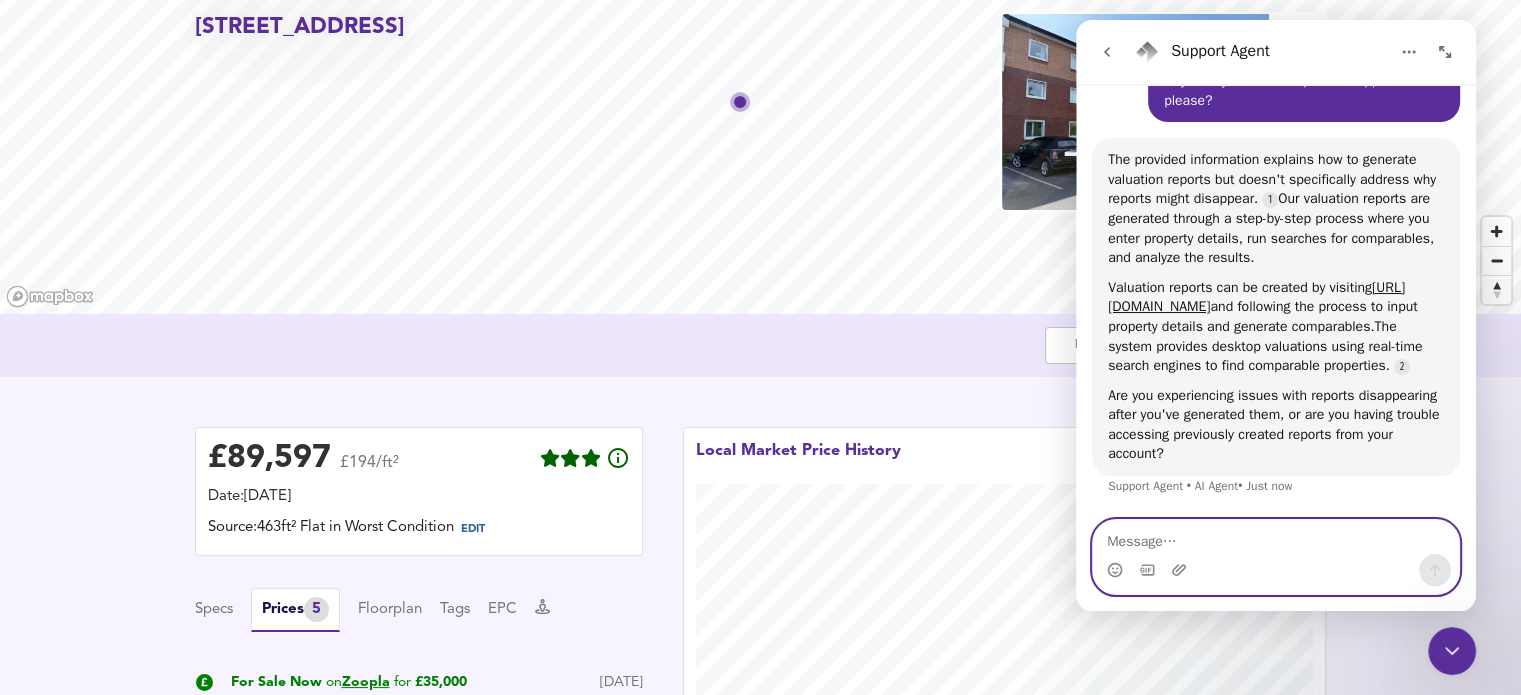 click at bounding box center (1276, 537) 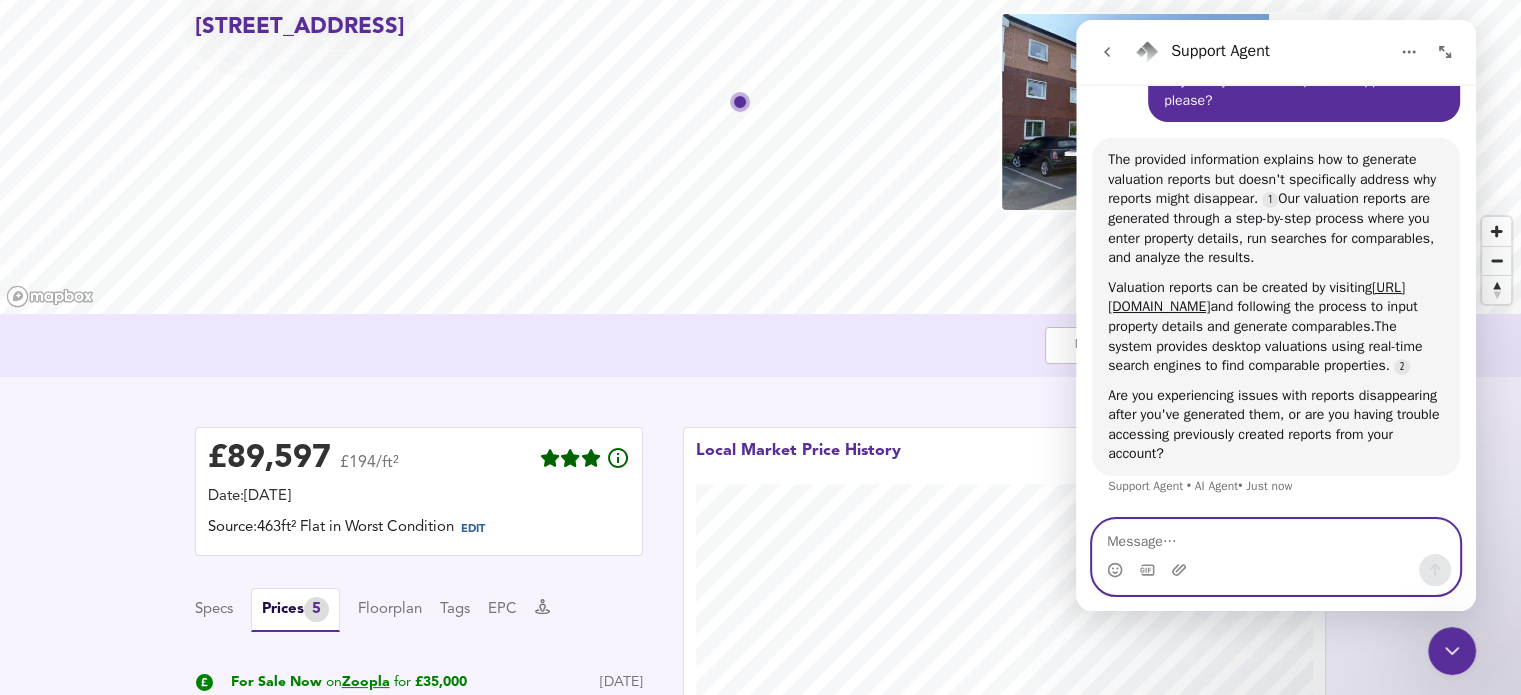 paste on "issues with reports disappearing after you've generated them" 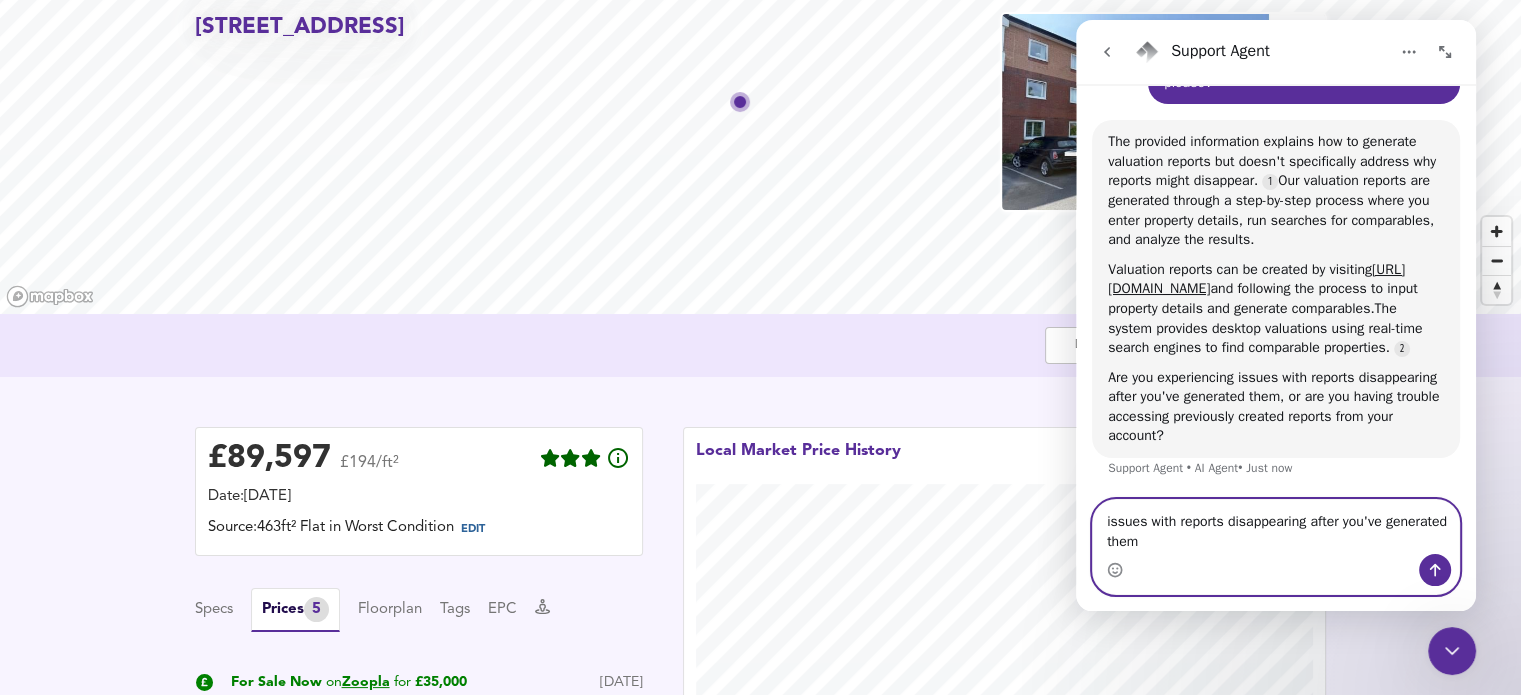 scroll, scrollTop: 250, scrollLeft: 0, axis: vertical 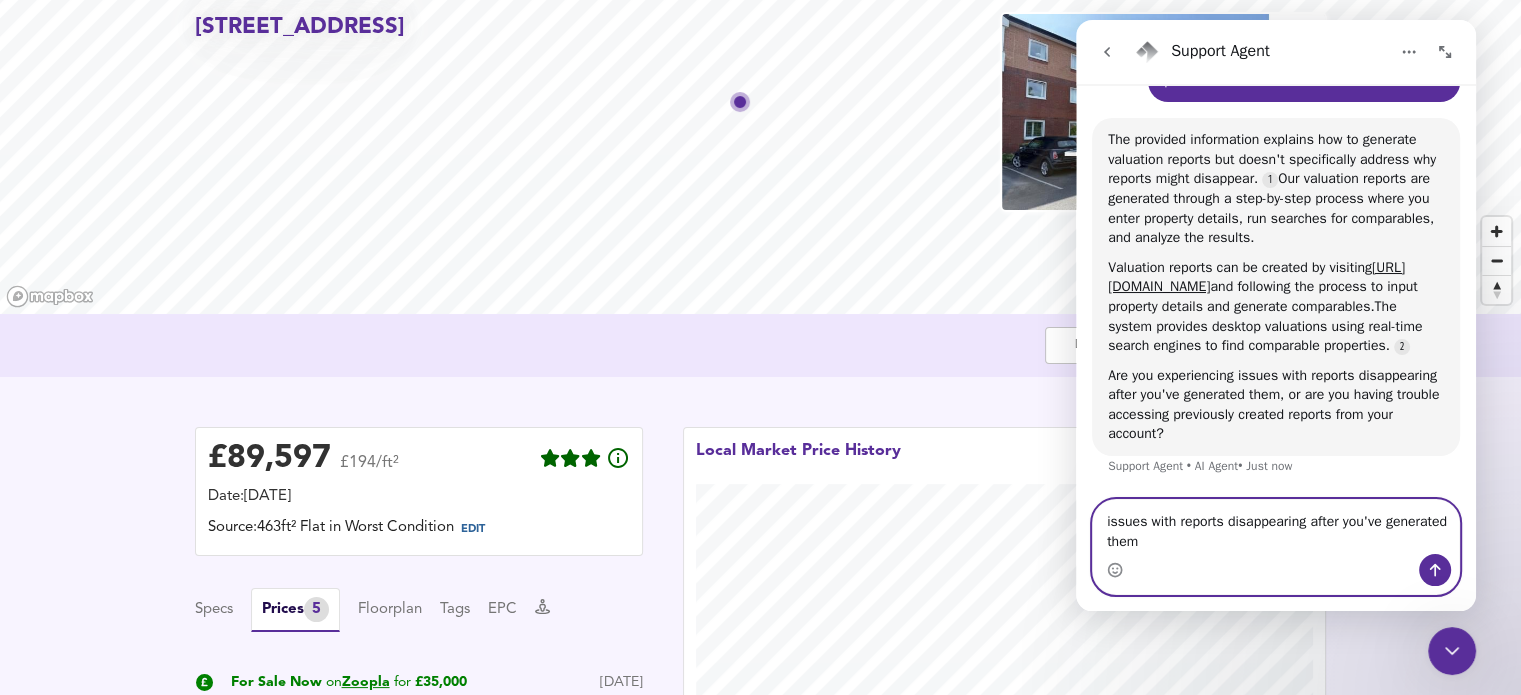 type on "issues with reports disappearing after you've generated them" 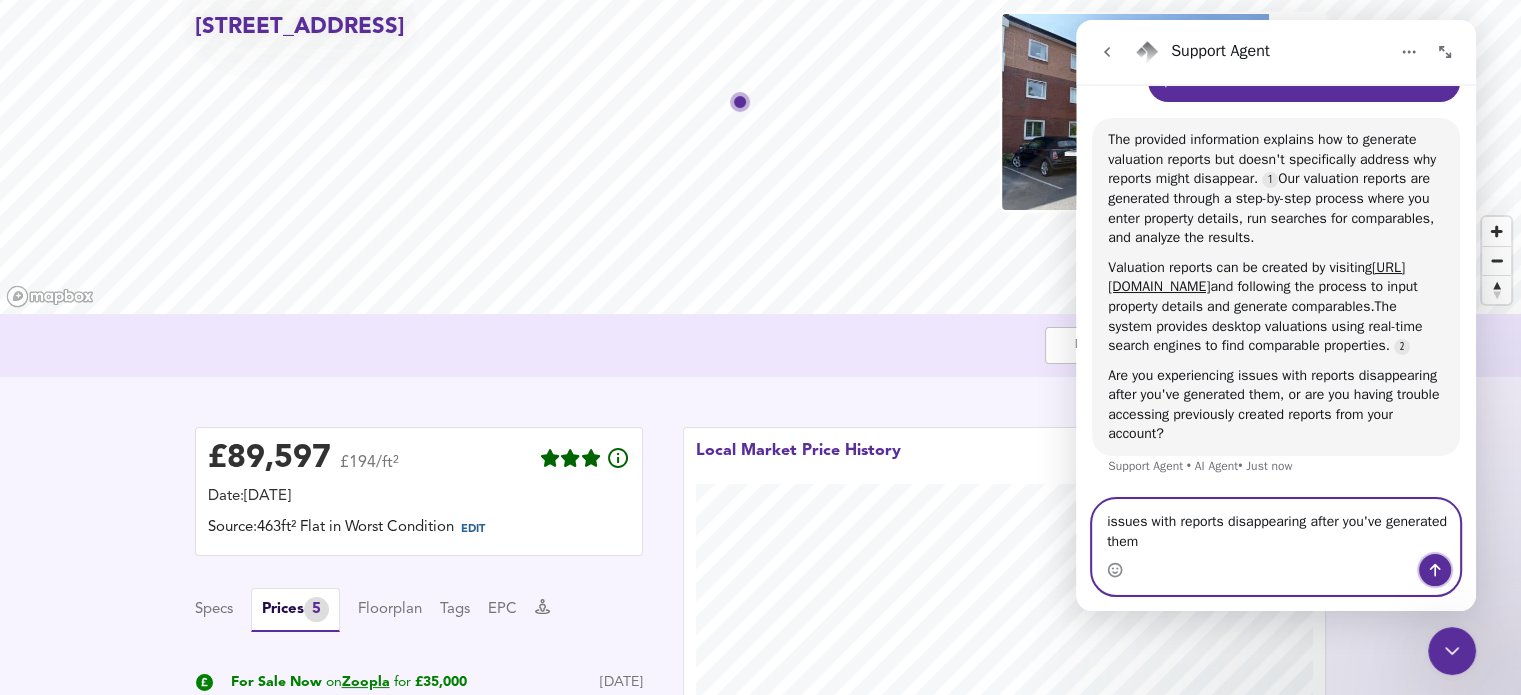 click 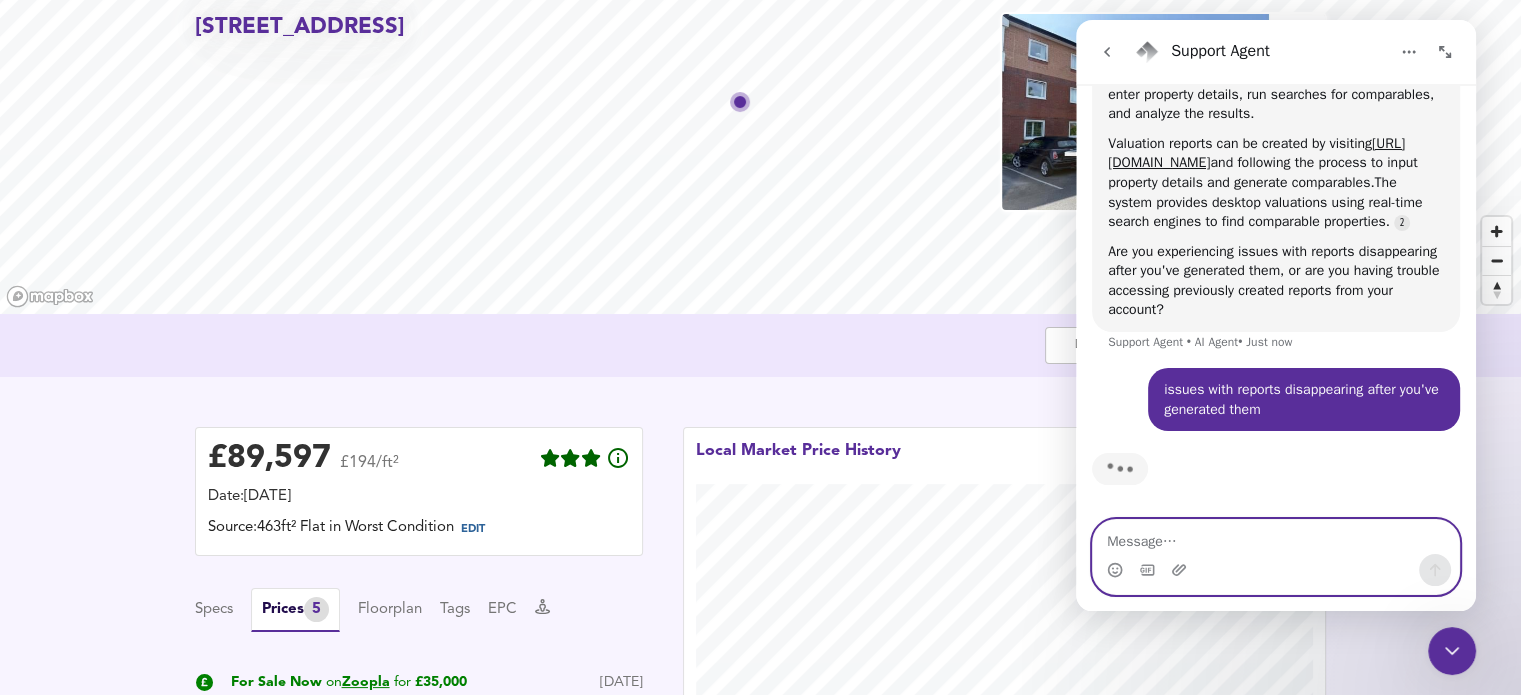 scroll, scrollTop: 380, scrollLeft: 0, axis: vertical 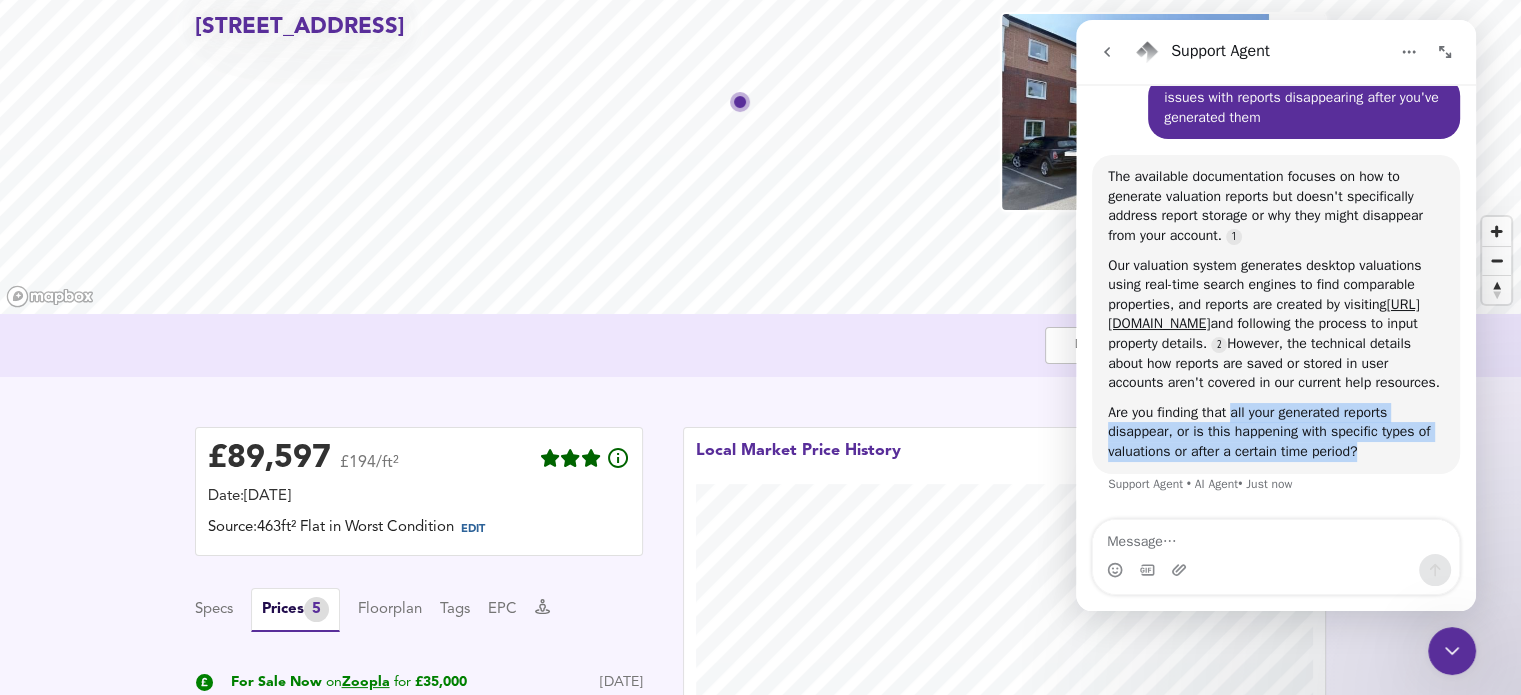 drag, startPoint x: 1235, startPoint y: 412, endPoint x: 1367, endPoint y: 453, distance: 138.22084 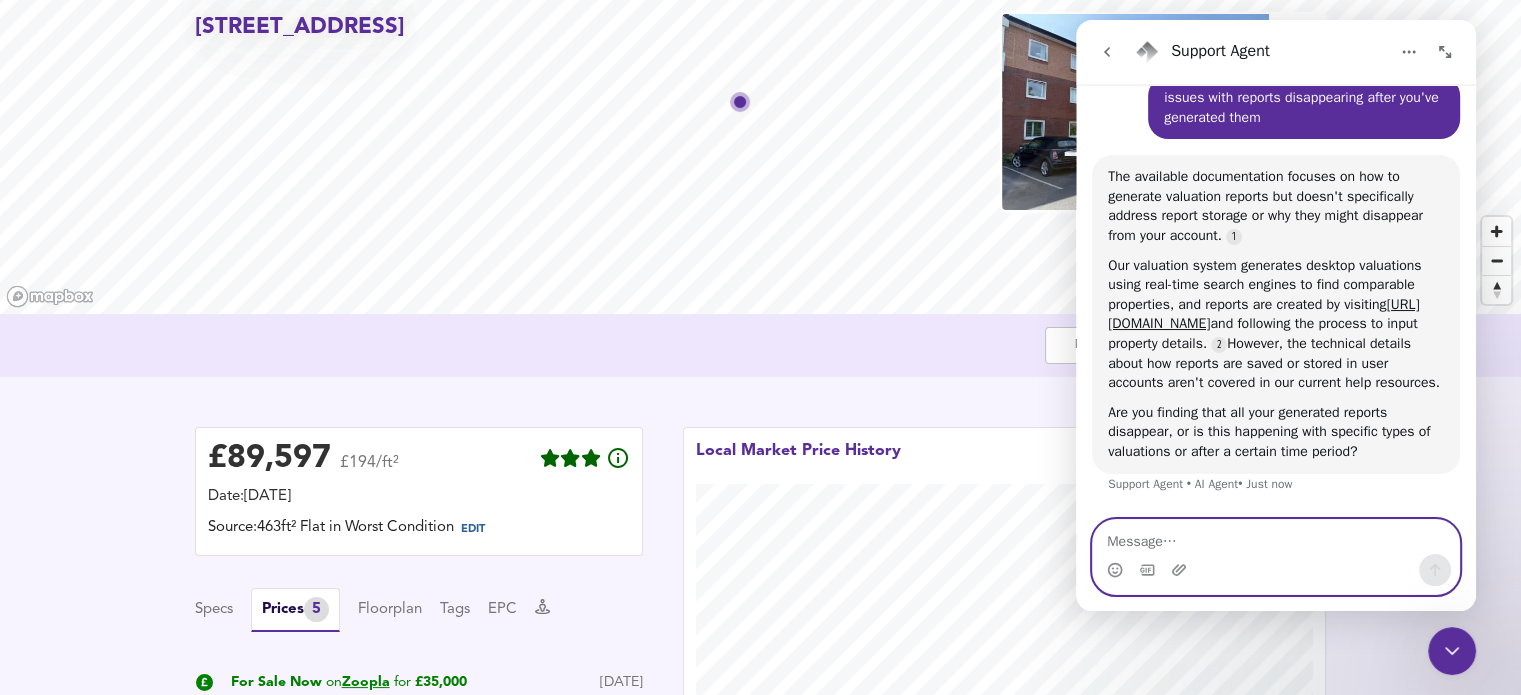 click at bounding box center (1276, 537) 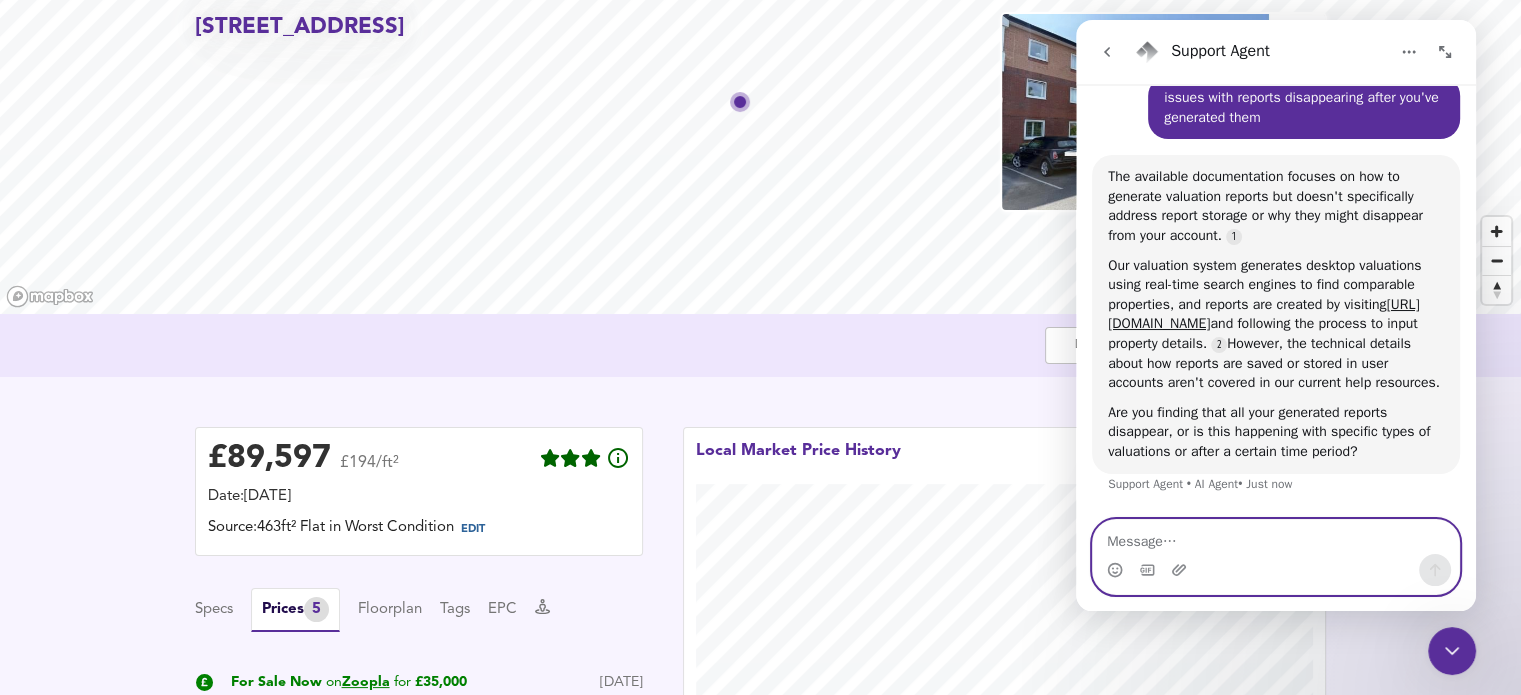 paste on "all your generated reports disappear, or is this happening with specific types of valuations or after a certain time period?" 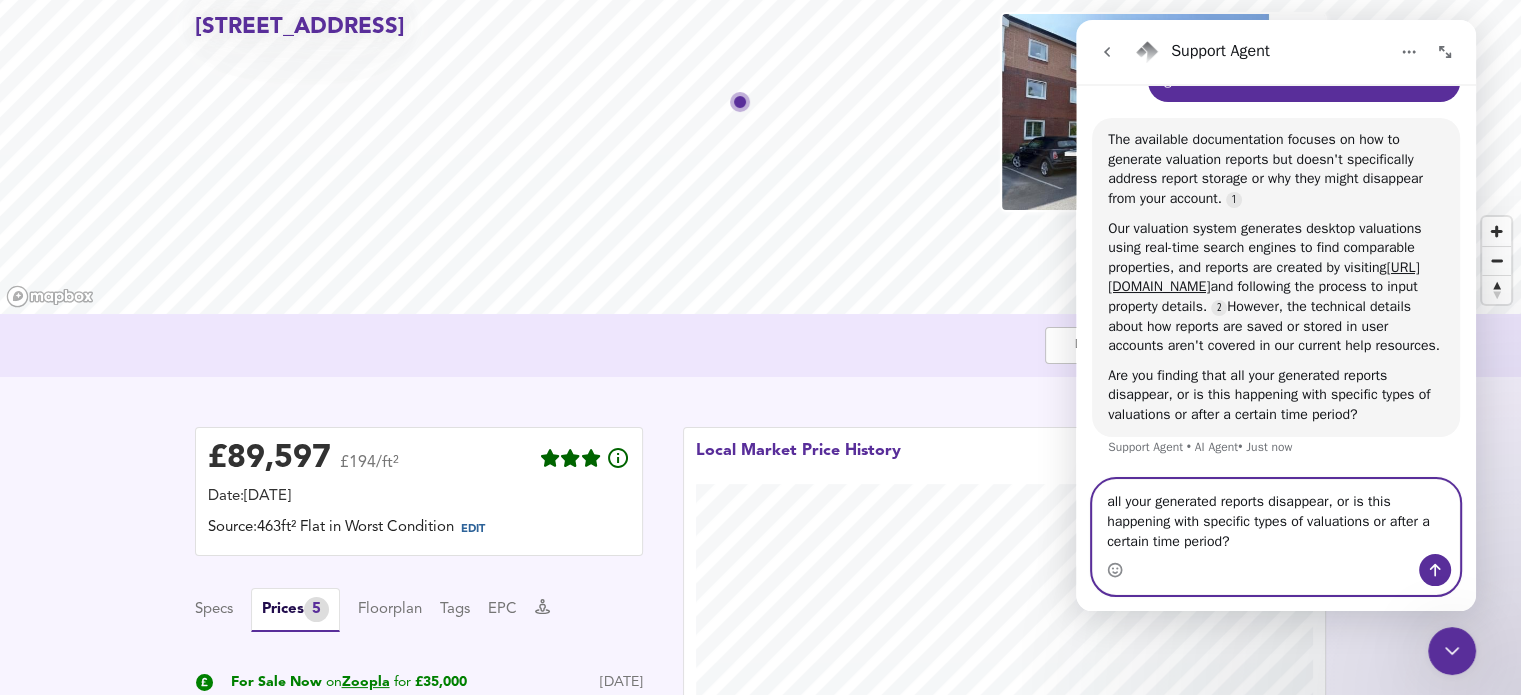 scroll, scrollTop: 724, scrollLeft: 0, axis: vertical 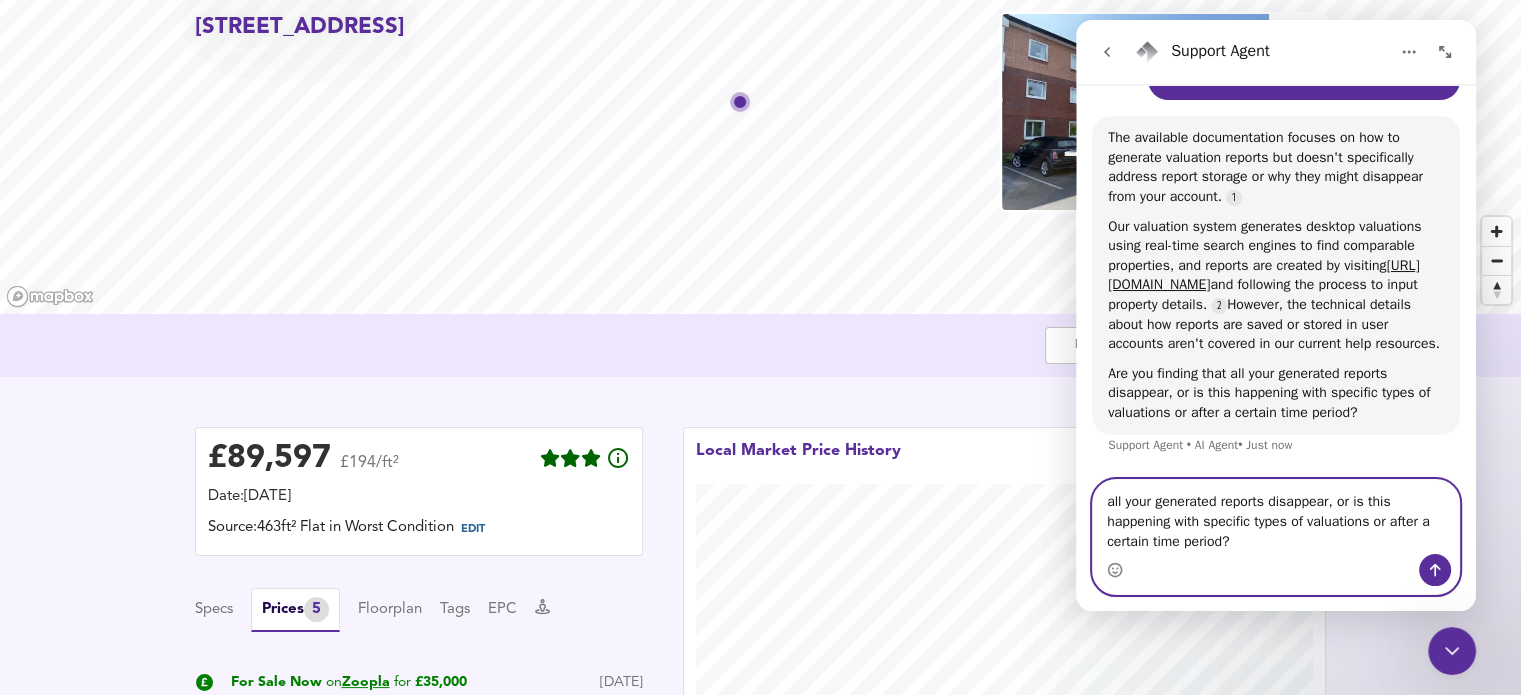 drag, startPoint x: 1338, startPoint y: 503, endPoint x: 1388, endPoint y: 526, distance: 55.03635 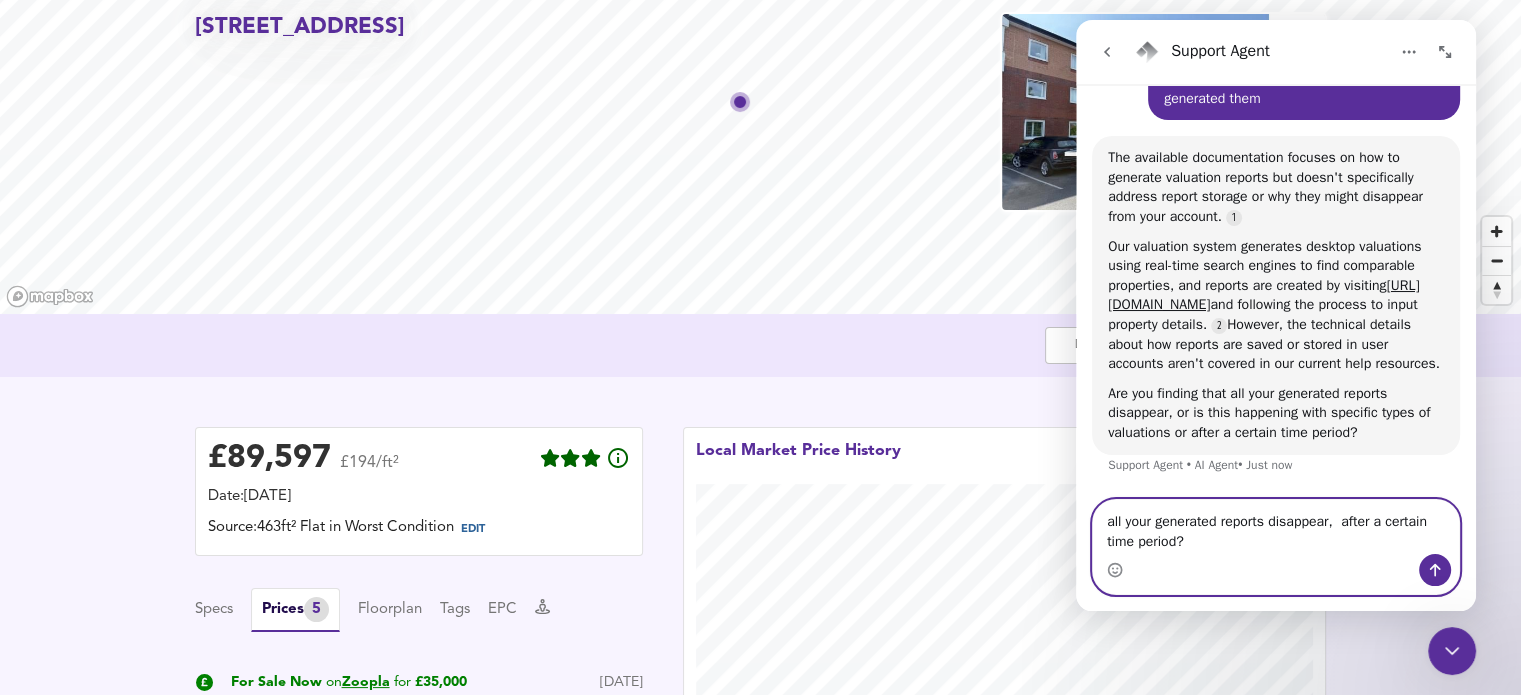 scroll, scrollTop: 704, scrollLeft: 0, axis: vertical 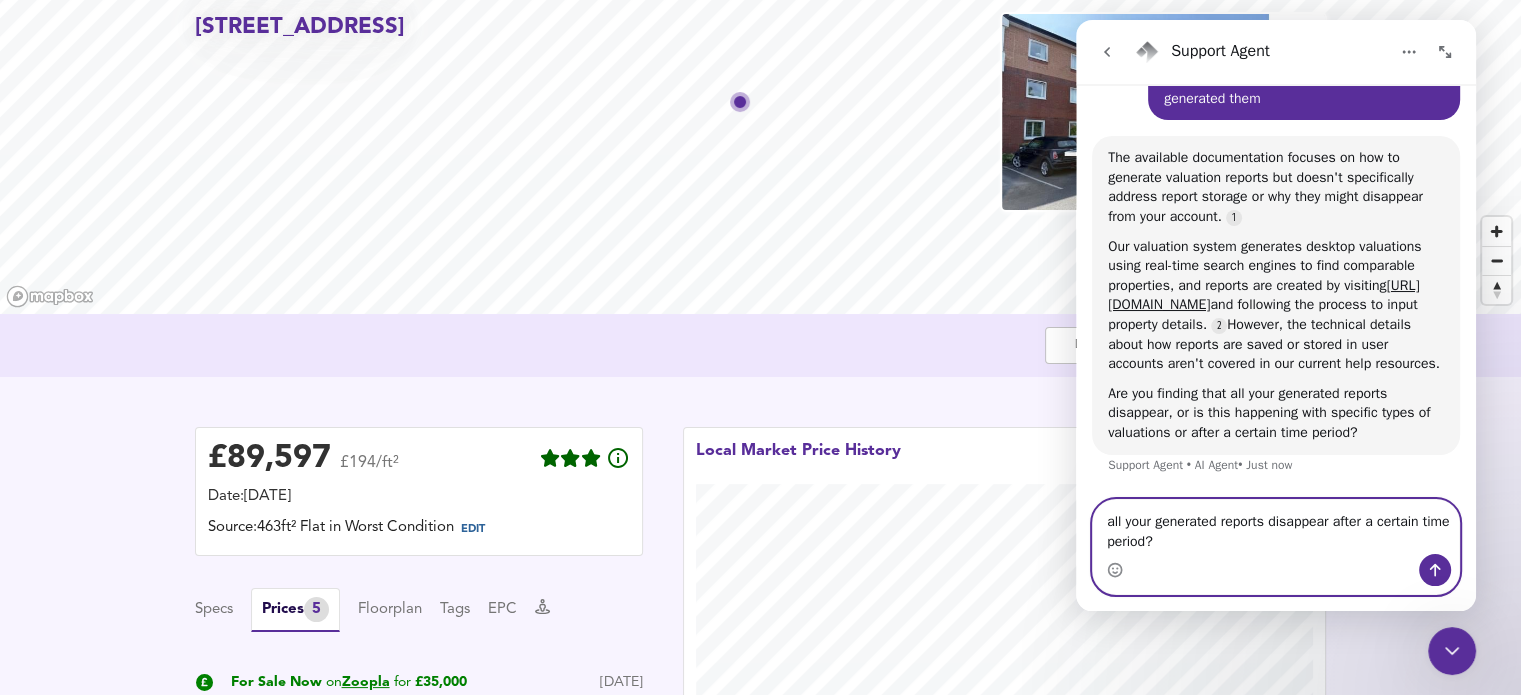 type on "all your generated reports disappear after a certain time period?" 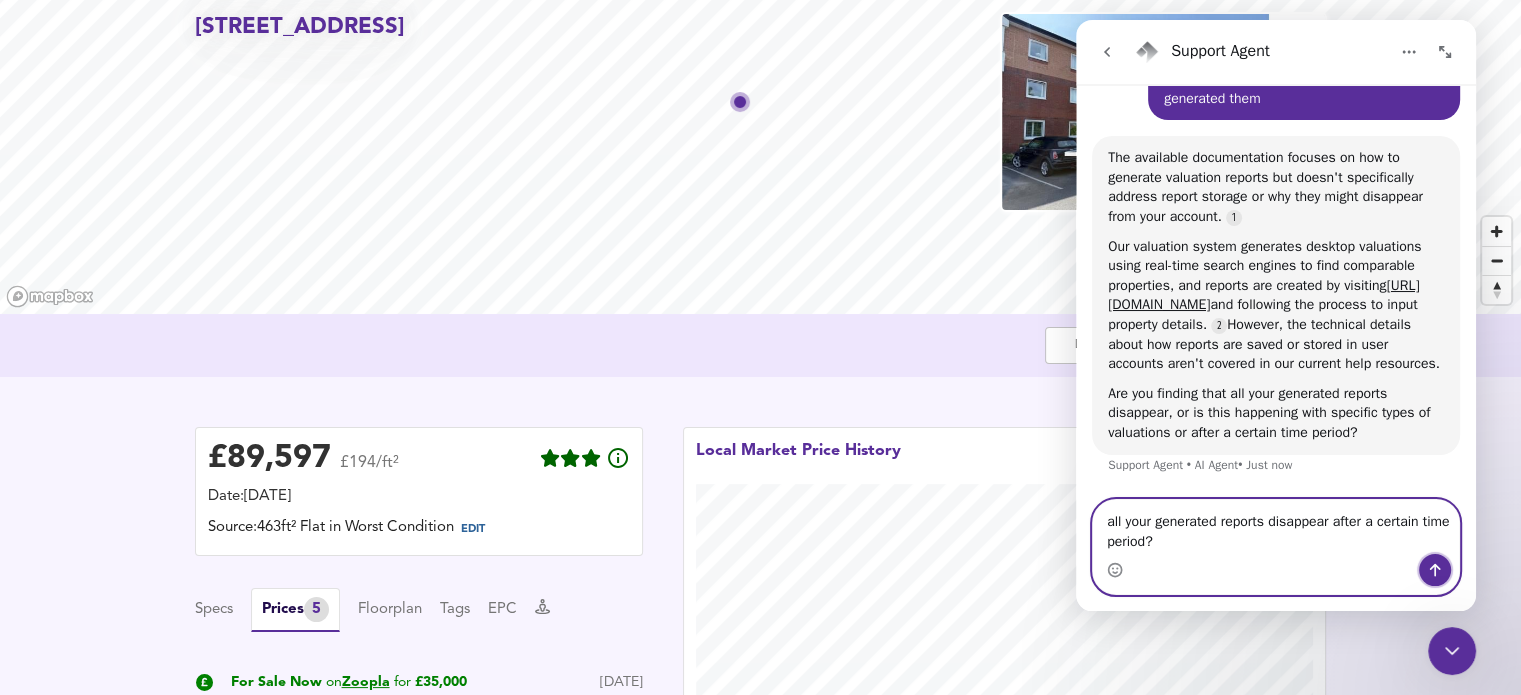click 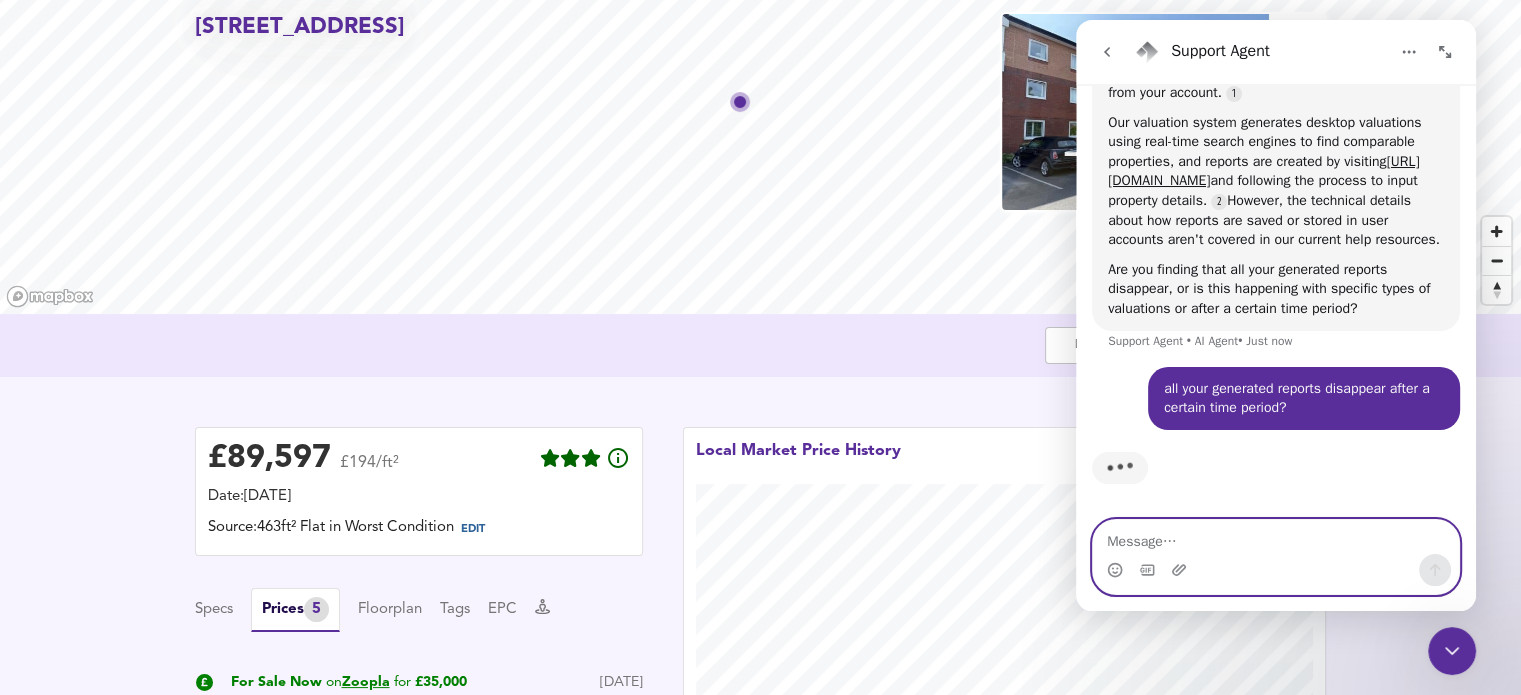 scroll, scrollTop: 828, scrollLeft: 0, axis: vertical 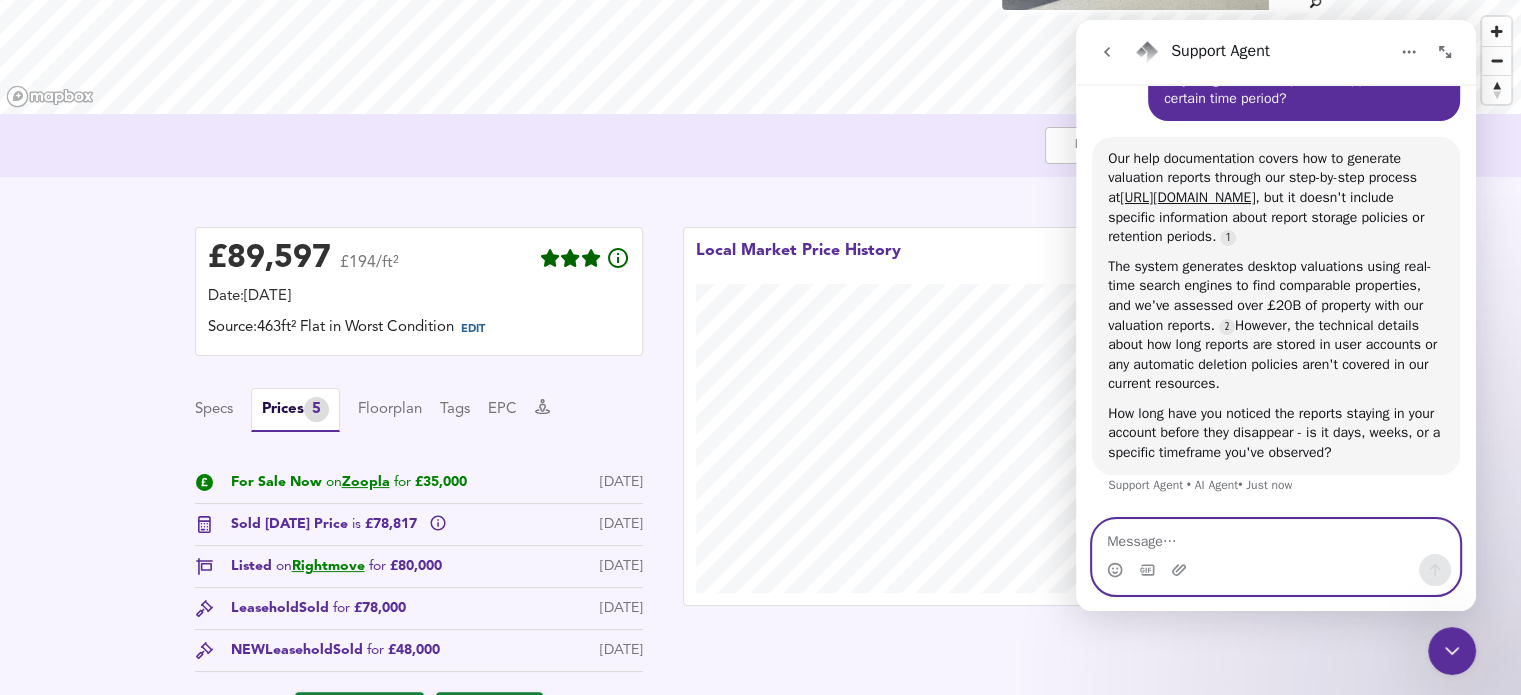 click at bounding box center [1276, 537] 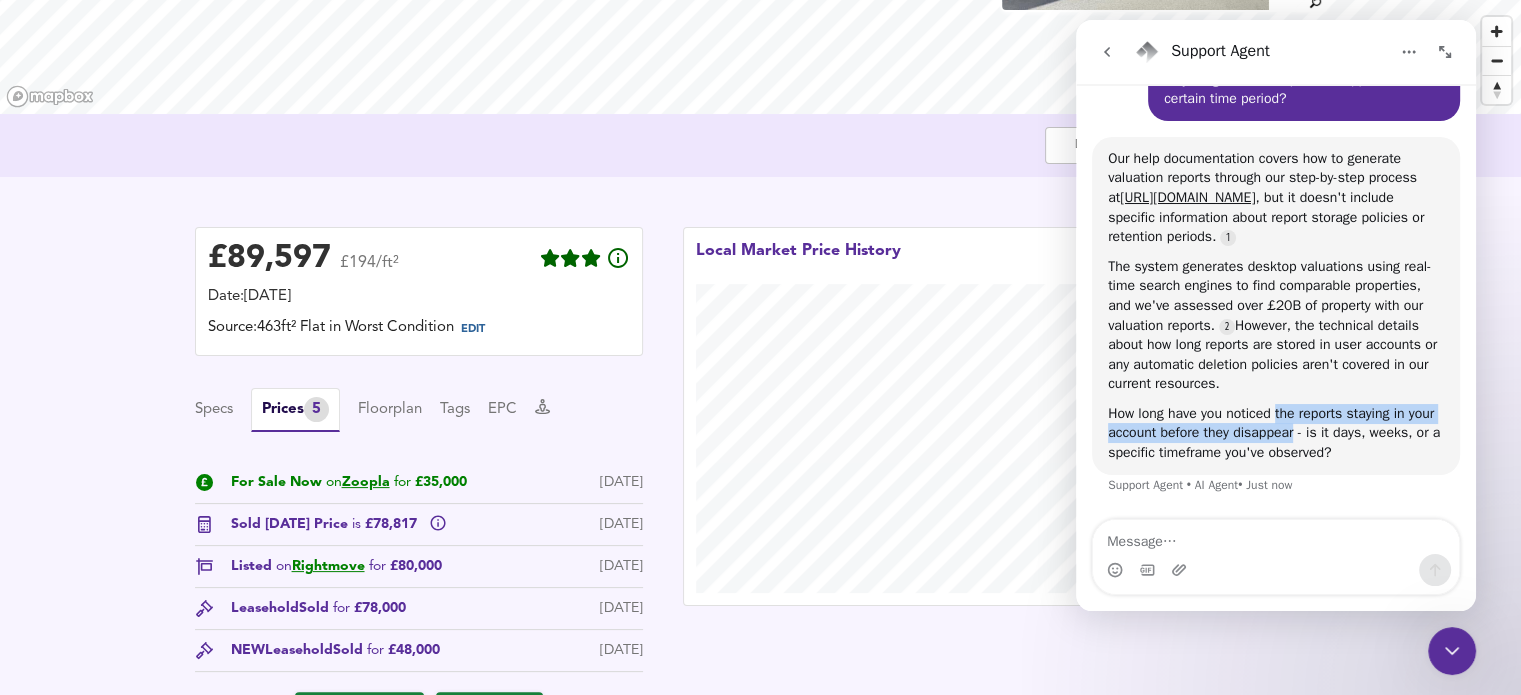 drag, startPoint x: 1280, startPoint y: 414, endPoint x: 1325, endPoint y: 435, distance: 49.658836 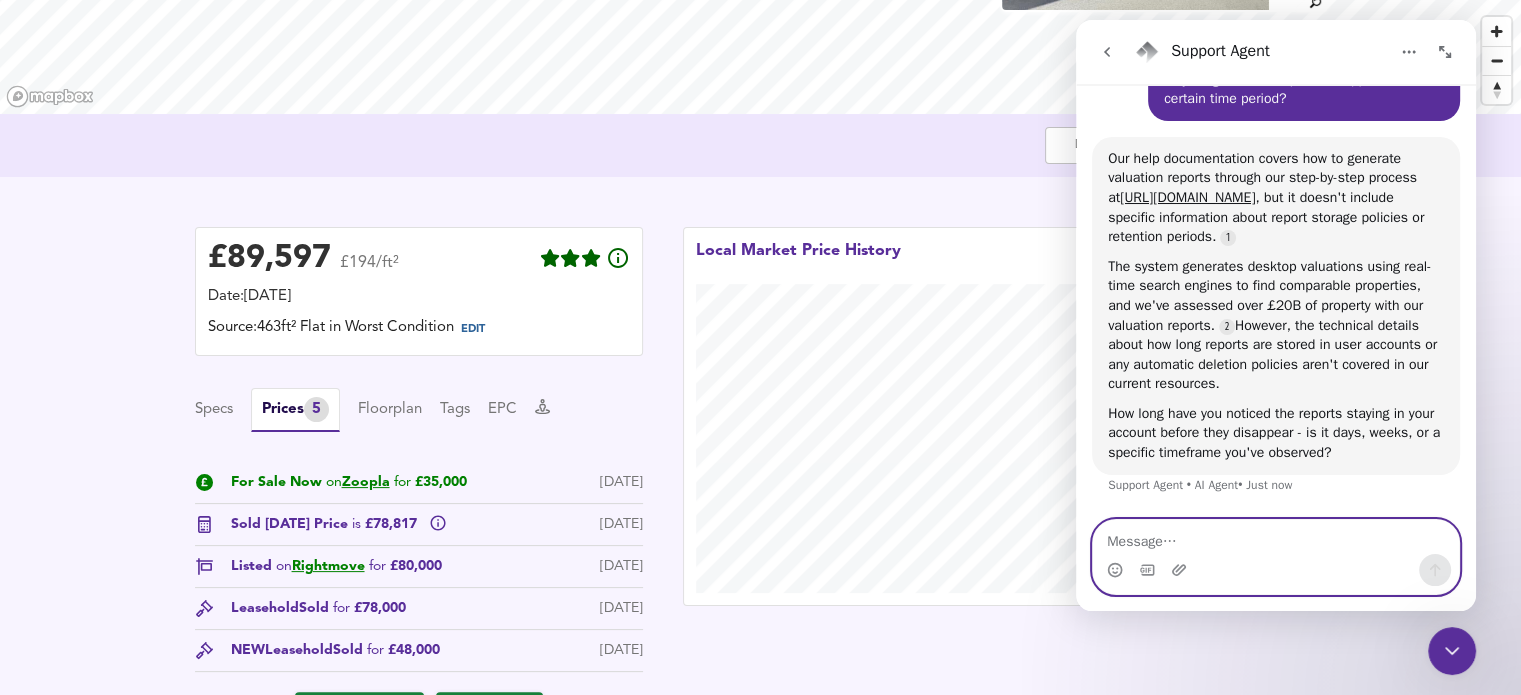 click at bounding box center (1276, 537) 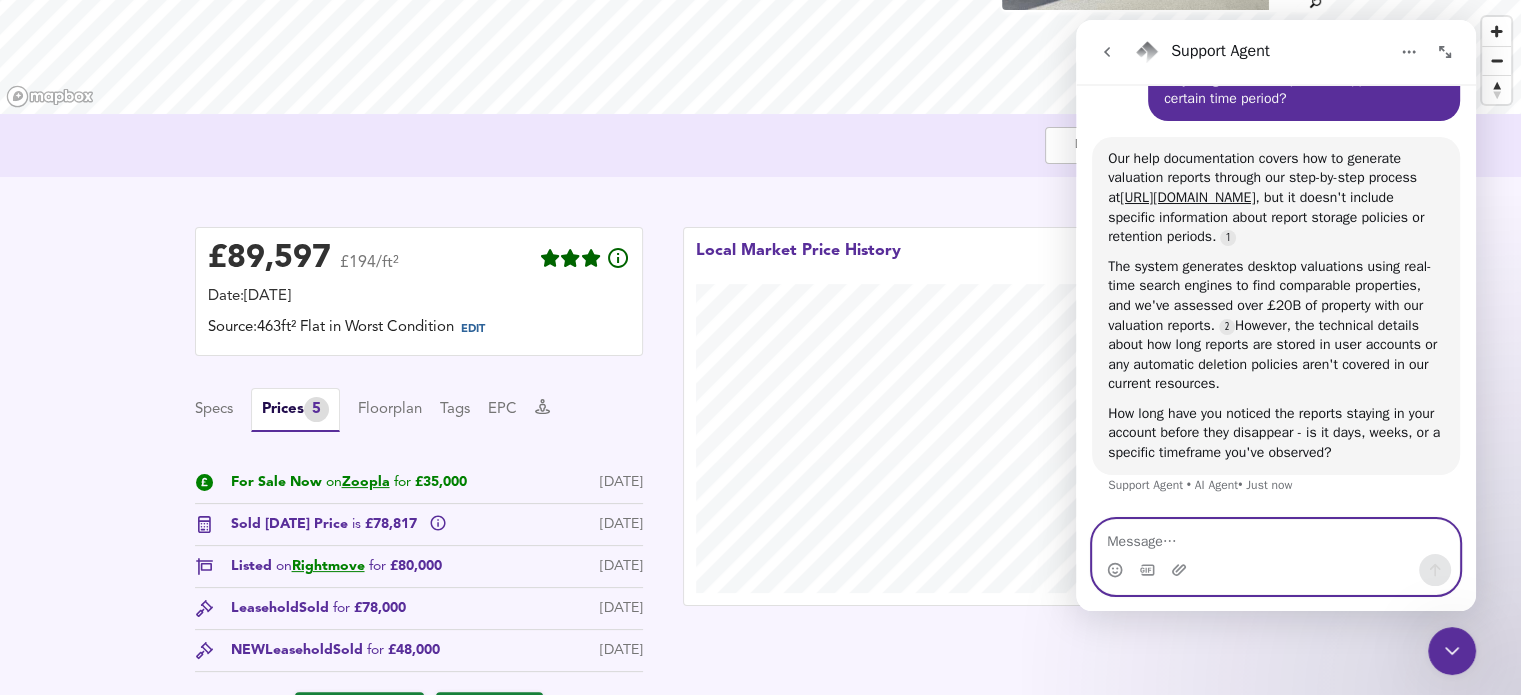 paste on "the reports staying in your account before they disappear" 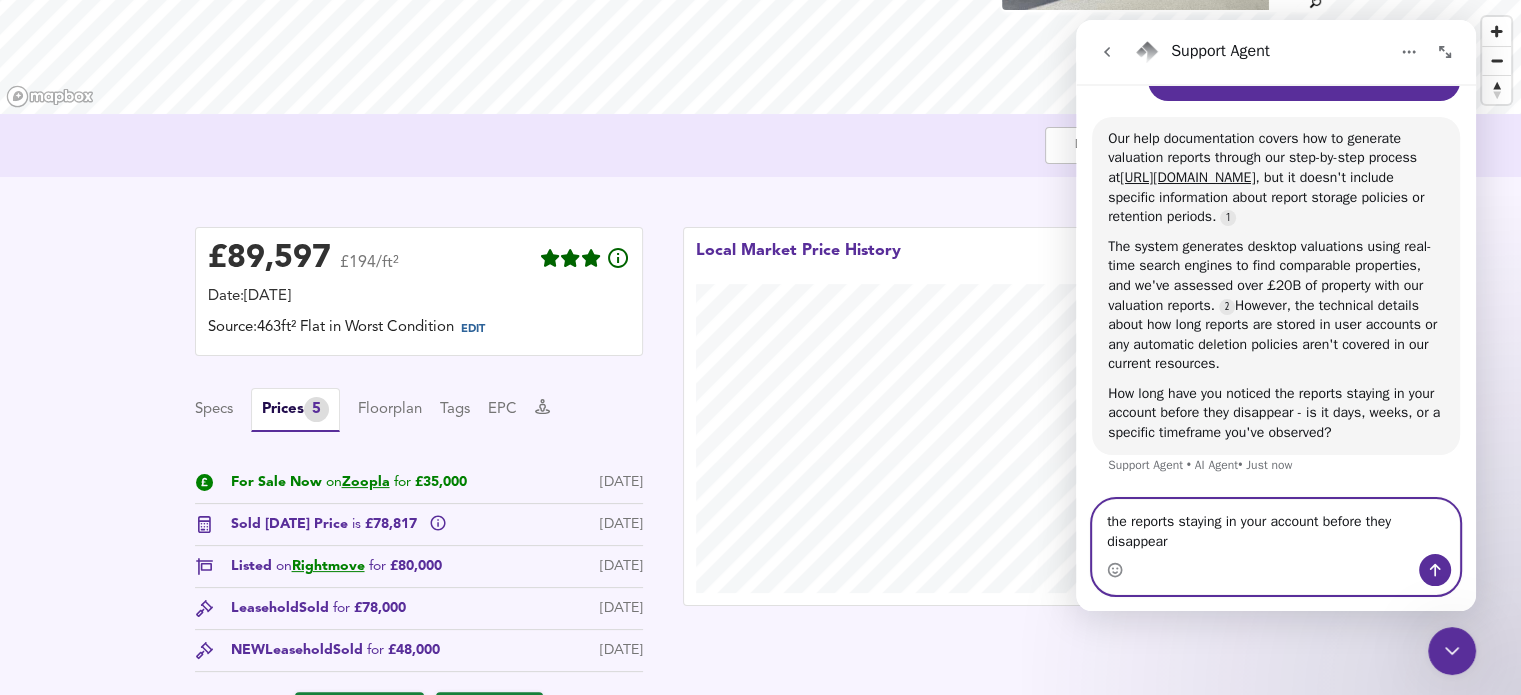 scroll, scrollTop: 1156, scrollLeft: 0, axis: vertical 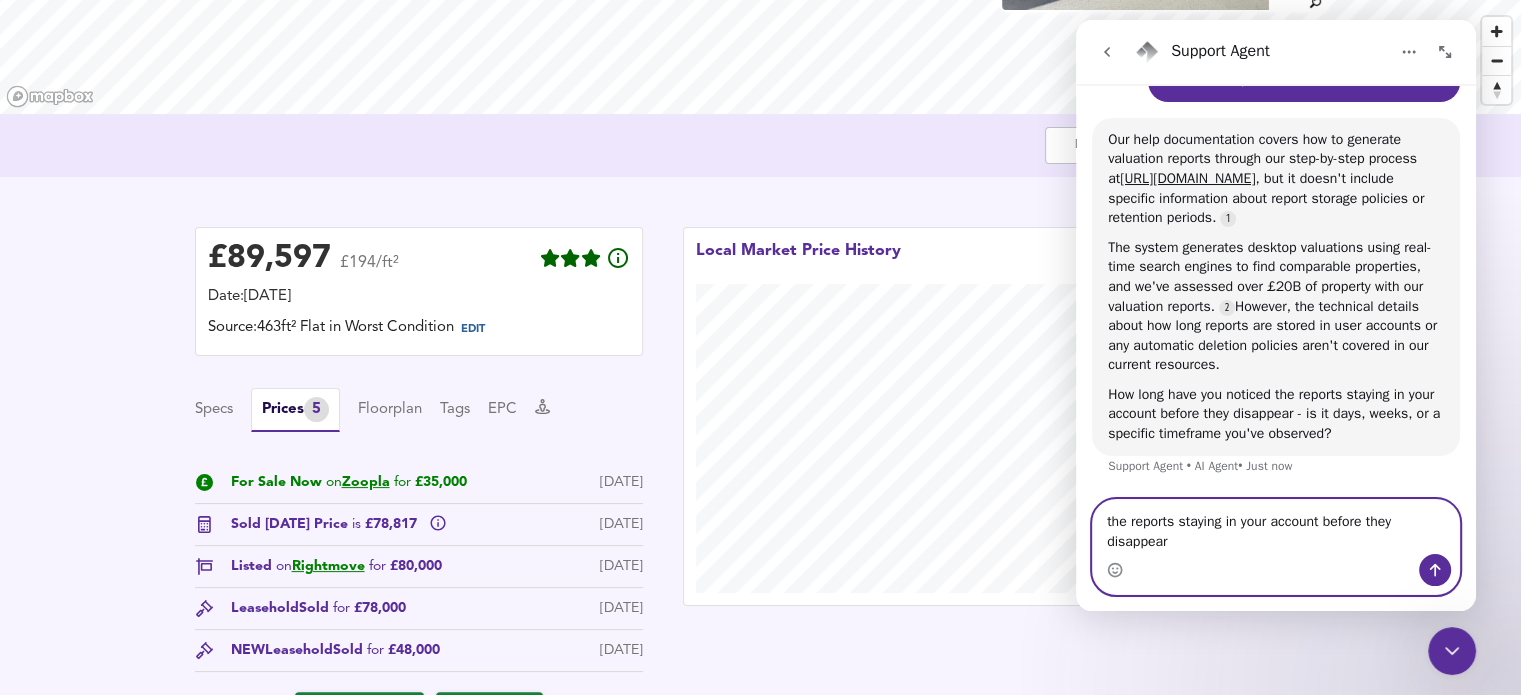 drag, startPoint x: 1219, startPoint y: 523, endPoint x: 1206, endPoint y: 523, distance: 13 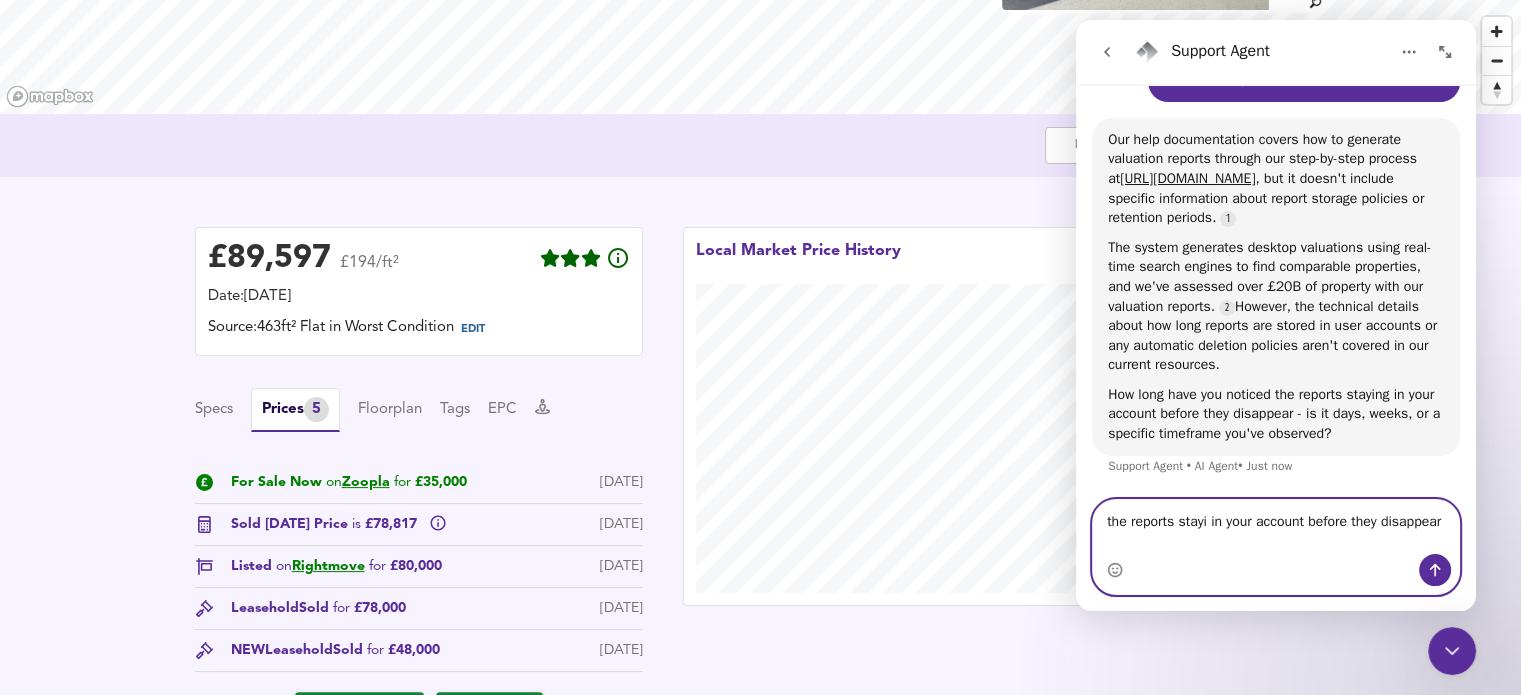 scroll, scrollTop: 1136, scrollLeft: 0, axis: vertical 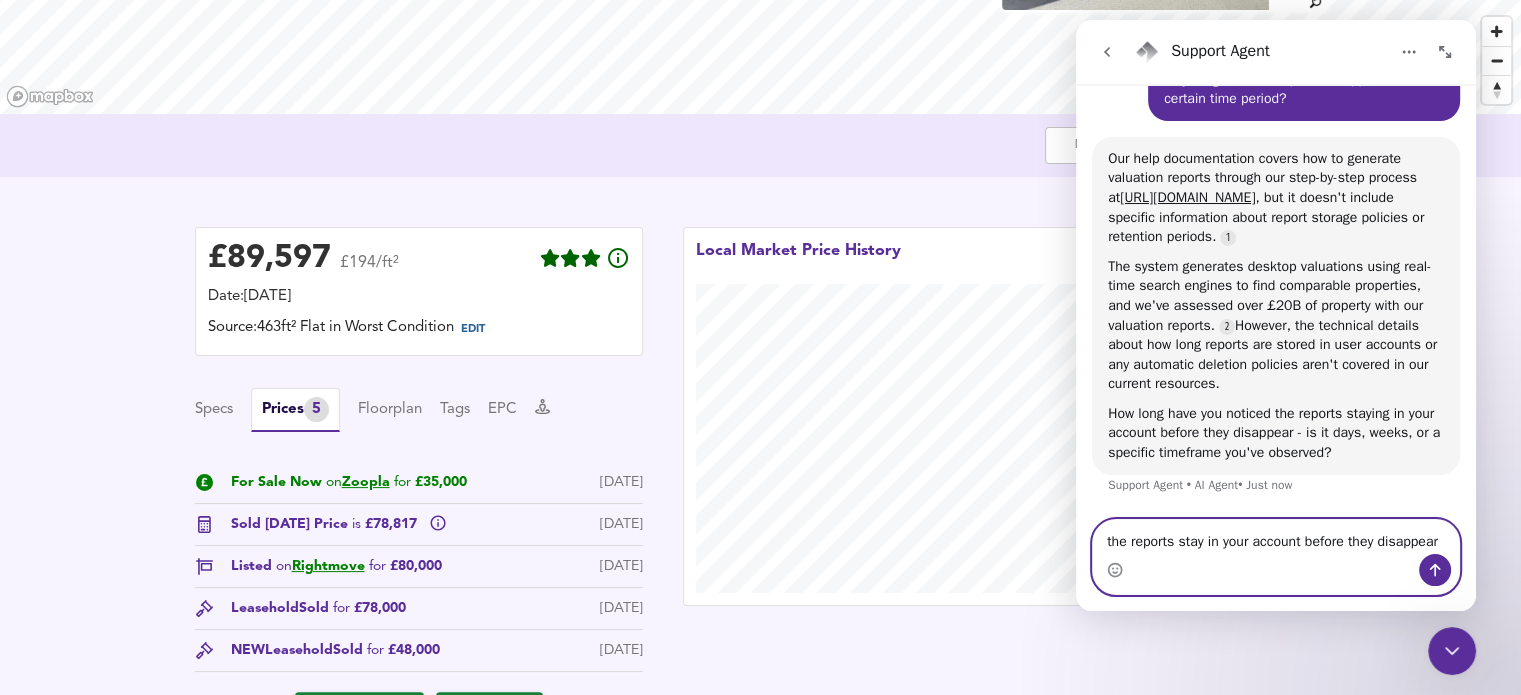 click on "the reports stay in your account before they disappear" at bounding box center [1276, 537] 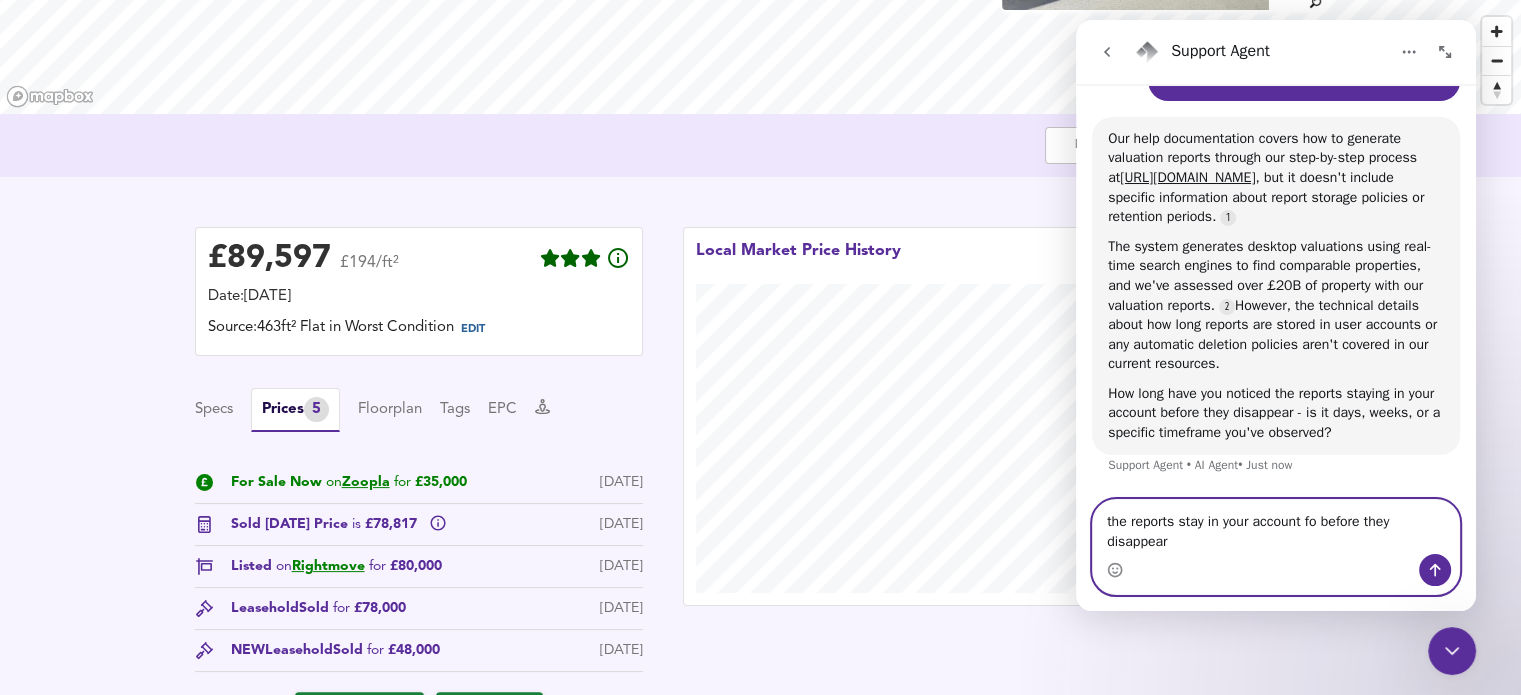 scroll, scrollTop: 1156, scrollLeft: 0, axis: vertical 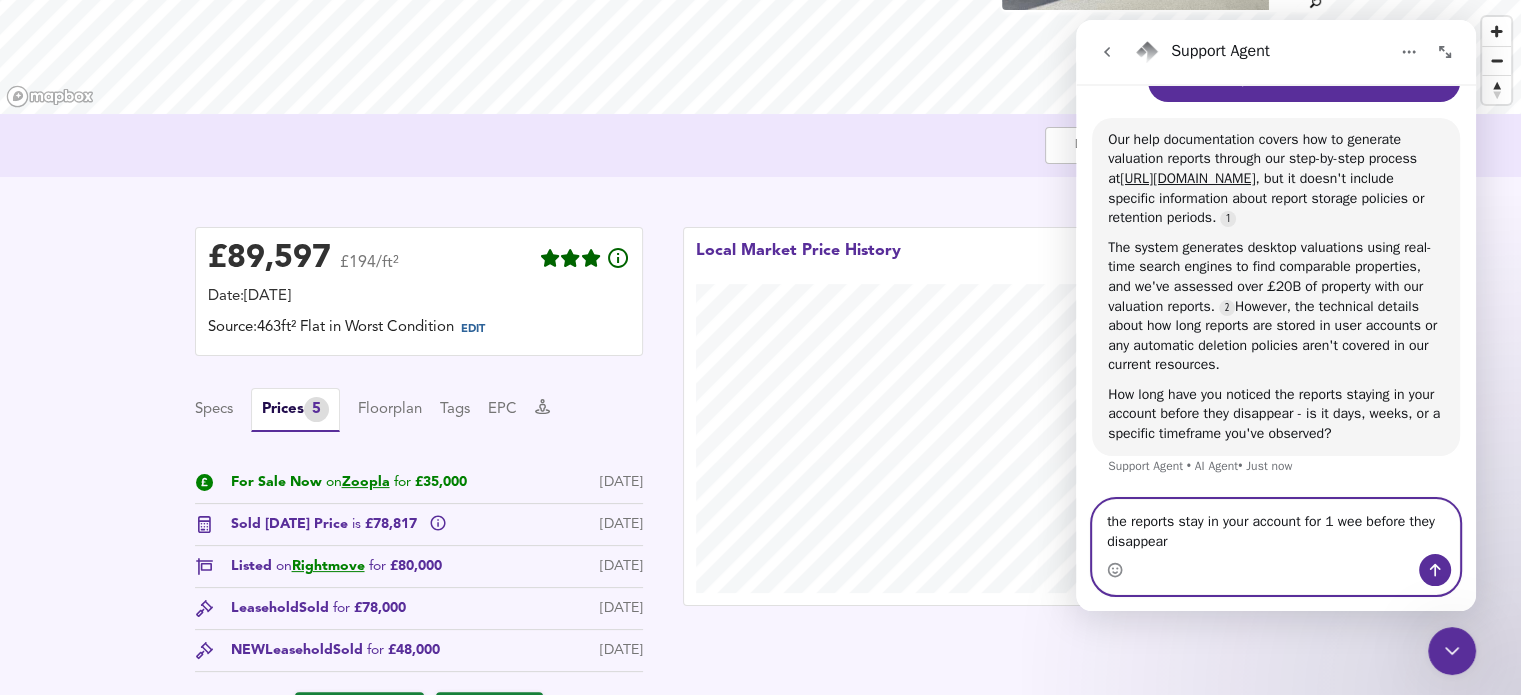 type on "the reports stay in your account for 1 week before they disappear" 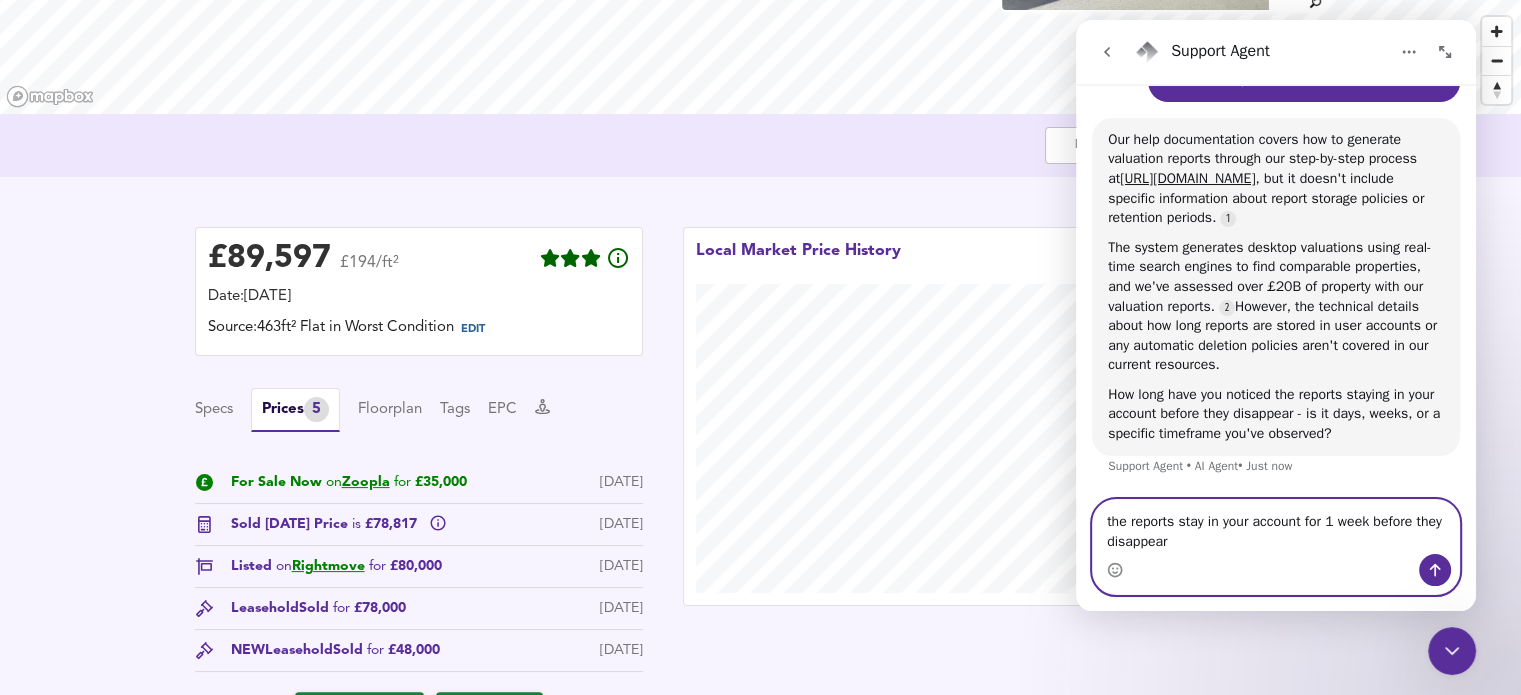 type 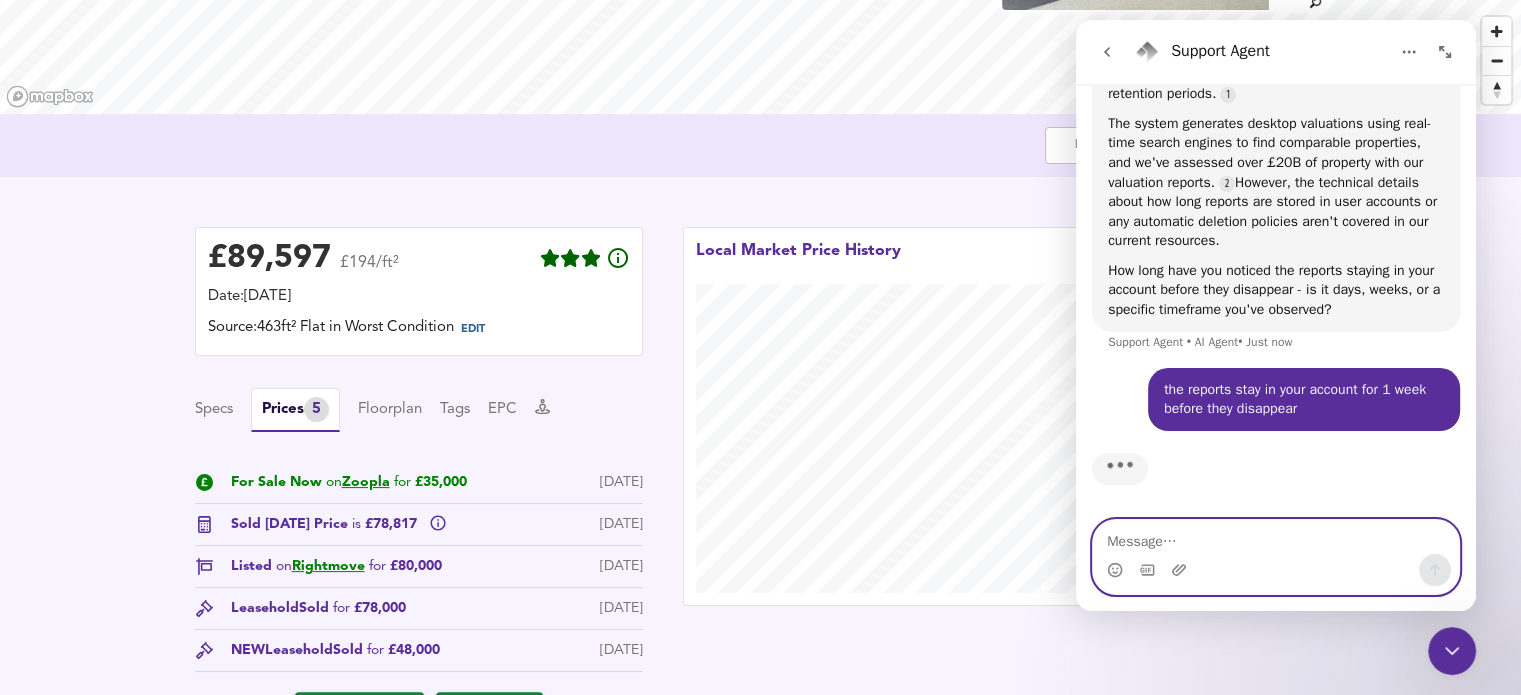 scroll, scrollTop: 1281, scrollLeft: 0, axis: vertical 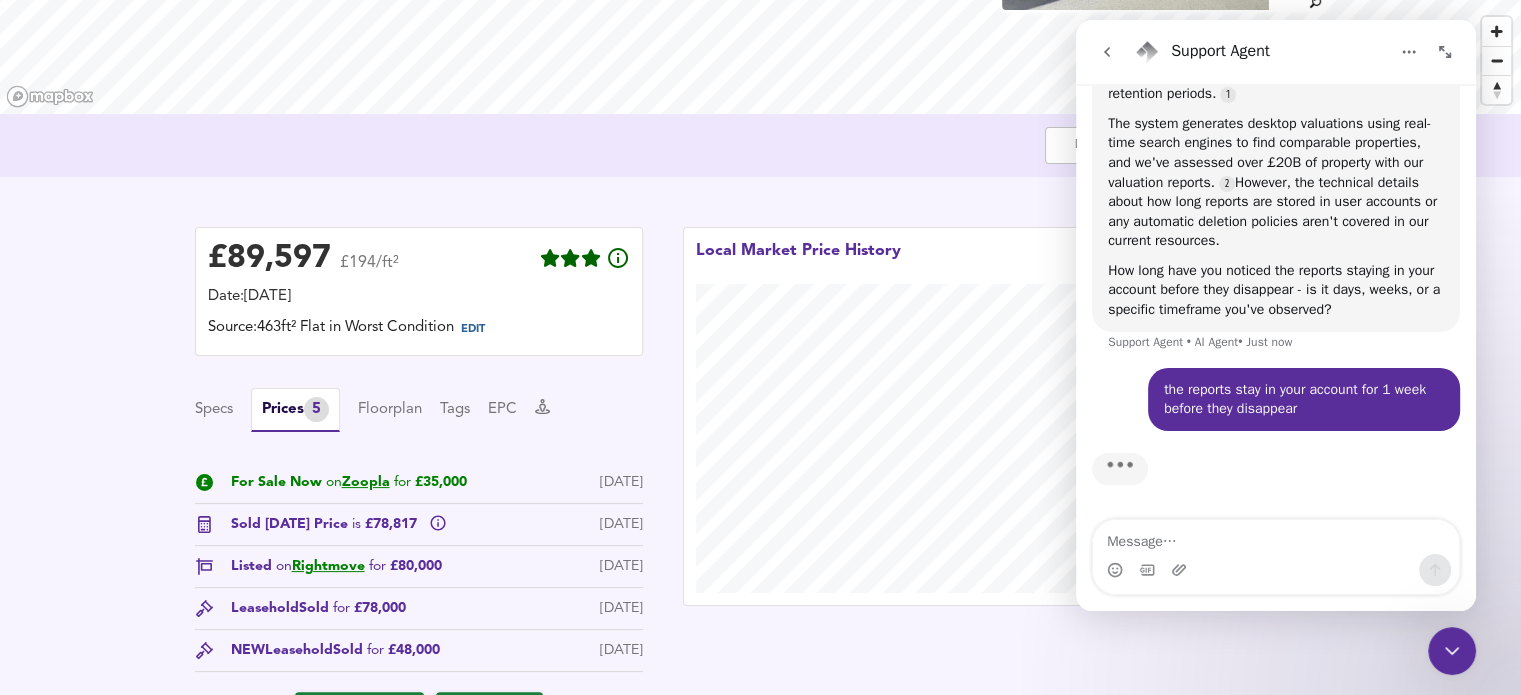 click on "£ 89,597   £194/ft²   Date:  [DATE] Source:  463ft² Flat in Worst Condition EDIT Specs Prices   5 Floorplan Tags EPC For Sale Now   on  Zoopla   for   £35,000 [DATE] Sold [DATE] Price   is   £78,817      [DATE] Listed   on  Rightmove   for   £80,000 [DATE] Leasehold  Sold   for   £78,000 [DATE] NEW  Leasehold  Sold   for   £48,000 [DATE] Rightmove History     Zoopla History   Local Market Price History" at bounding box center (760, 475) 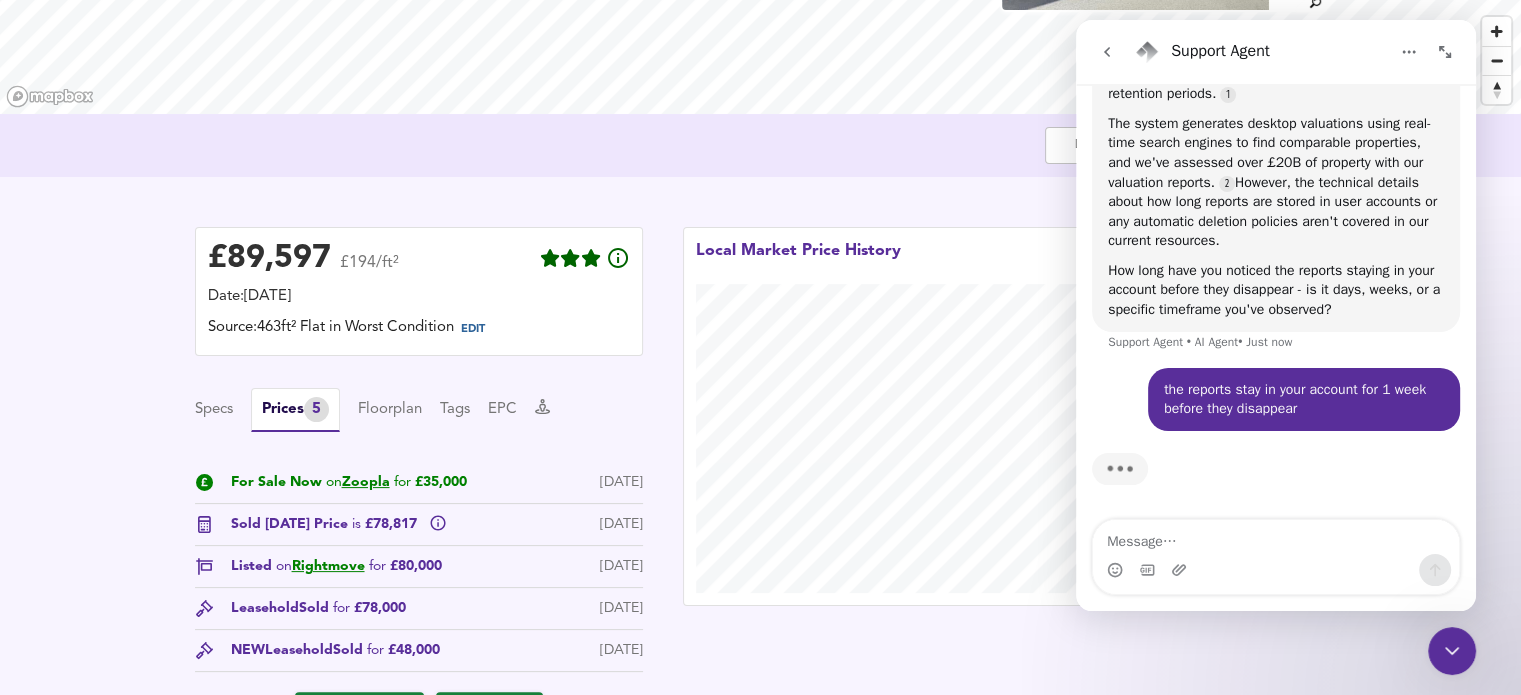 click 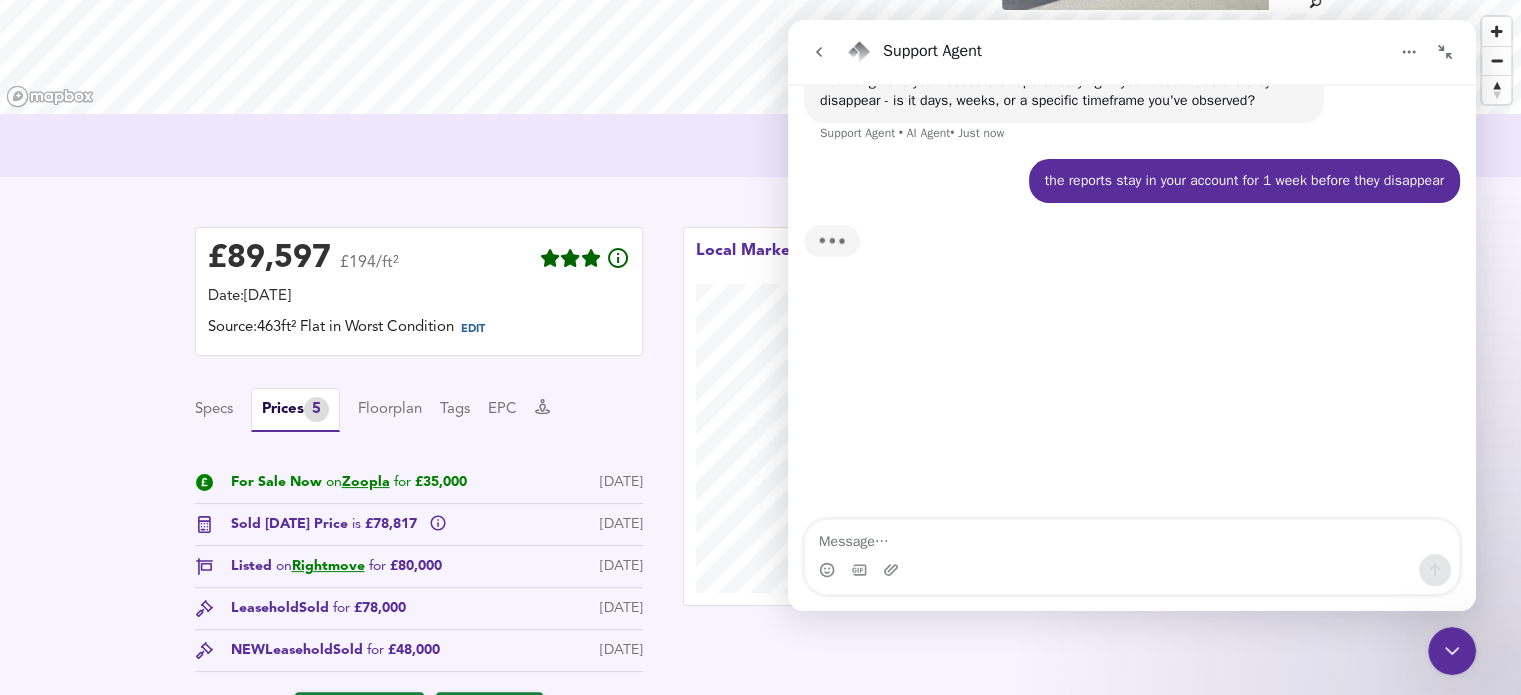 scroll, scrollTop: 1172, scrollLeft: 0, axis: vertical 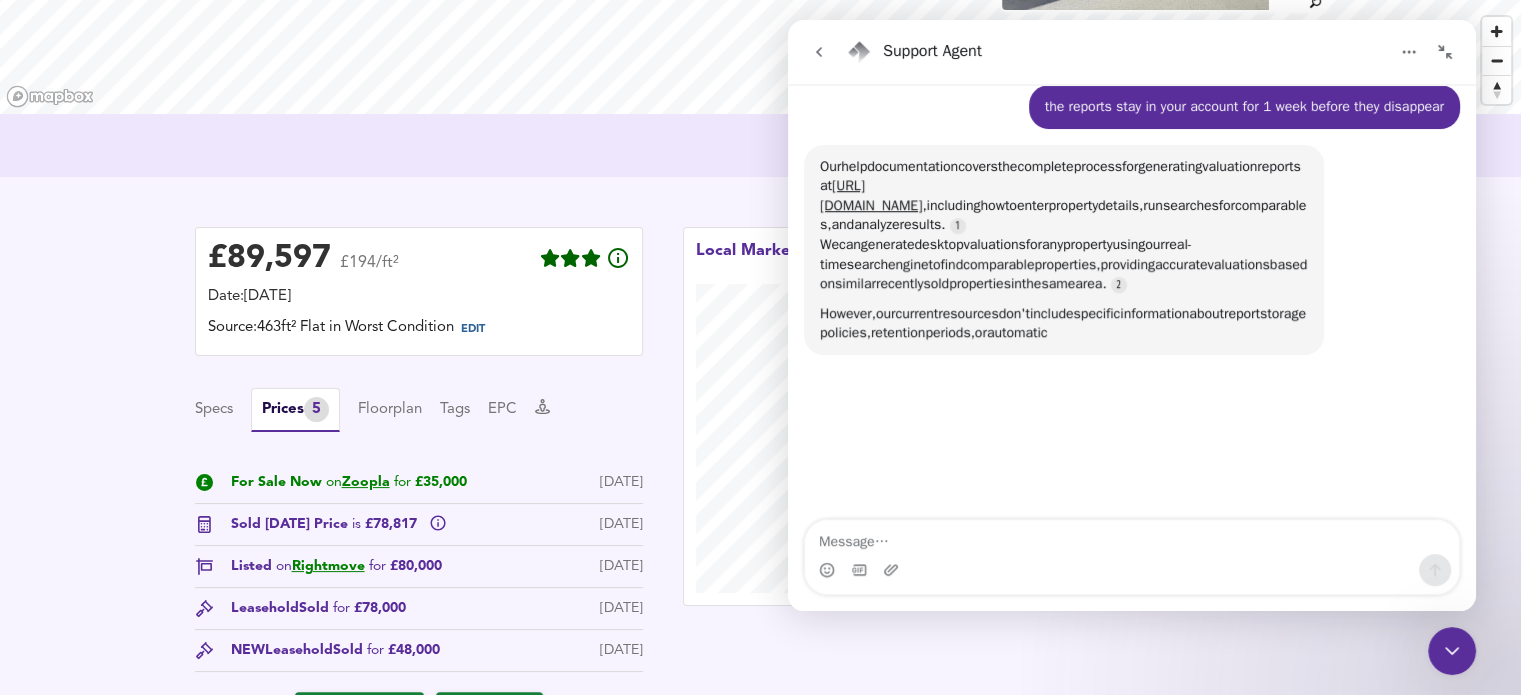 click 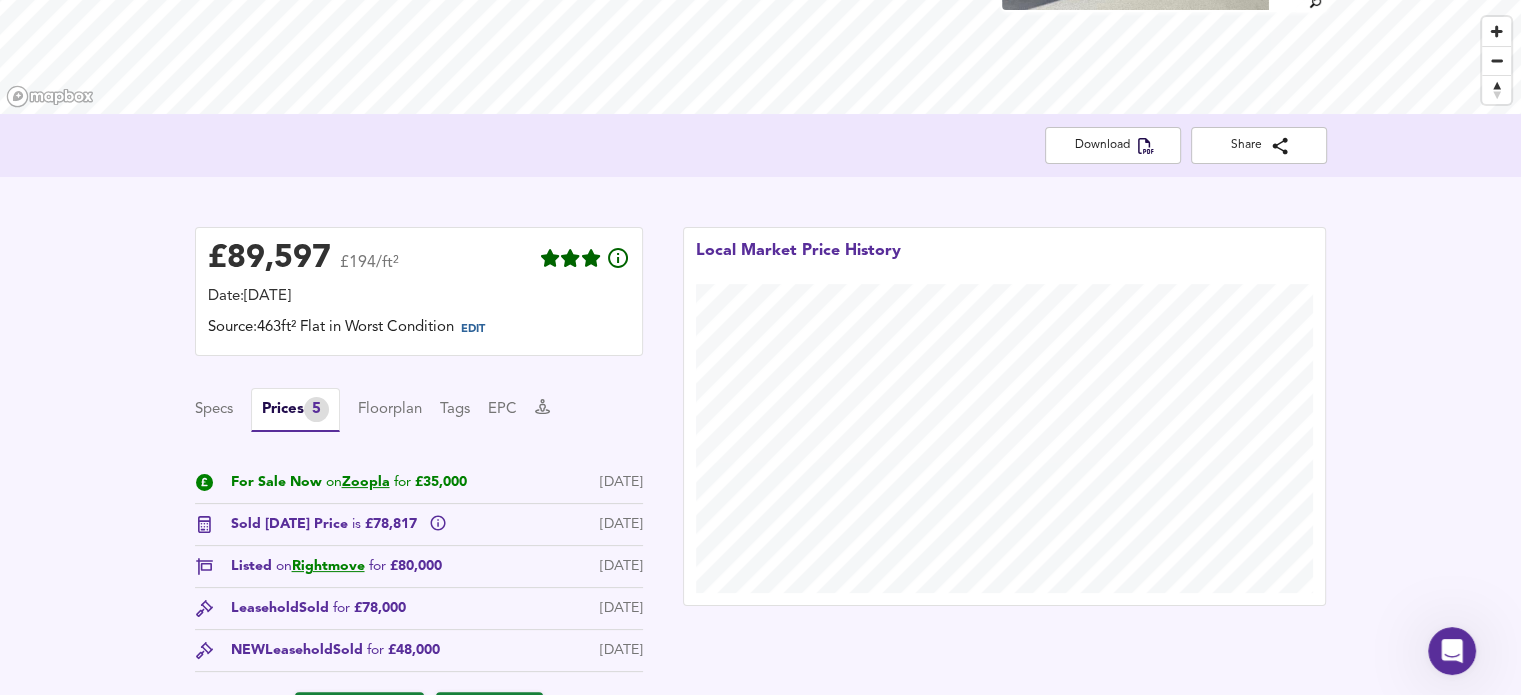scroll, scrollTop: 0, scrollLeft: 0, axis: both 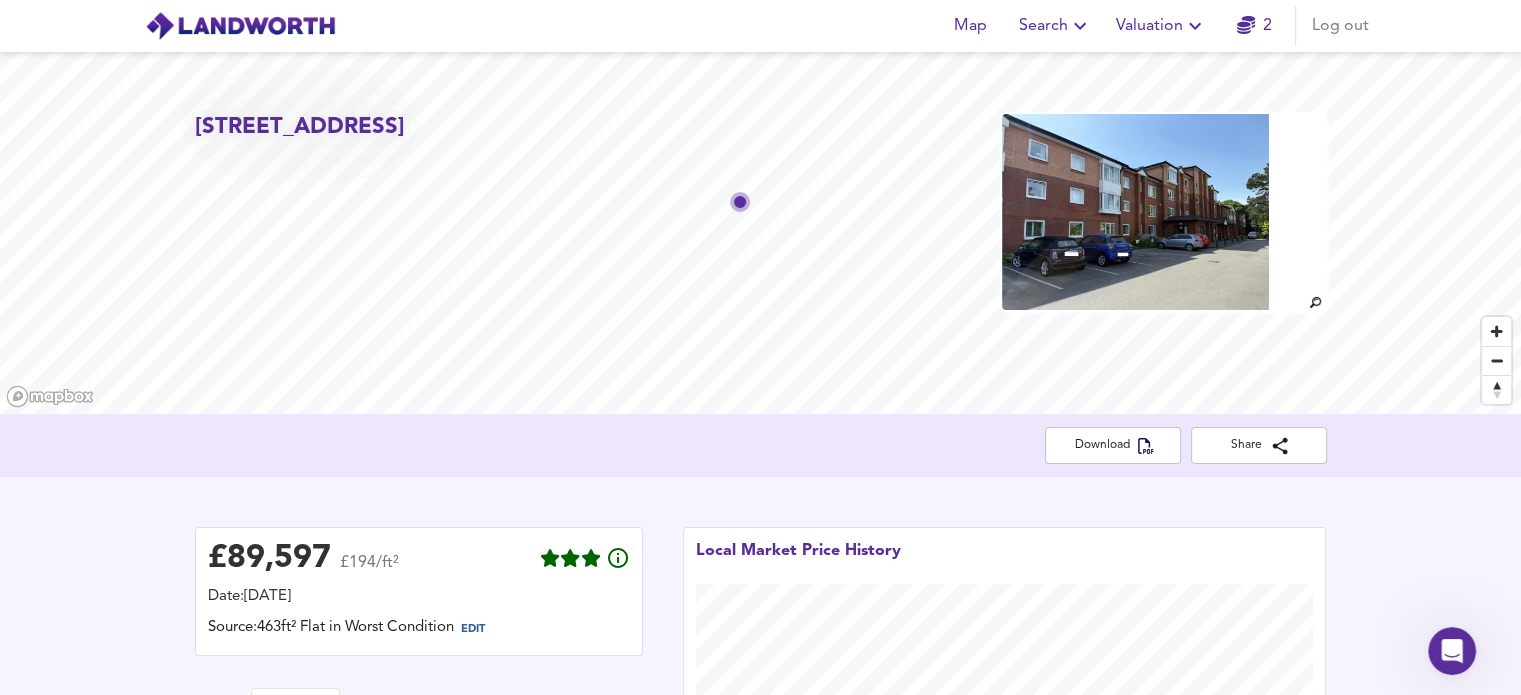 click on "Valuation" at bounding box center (1161, 26) 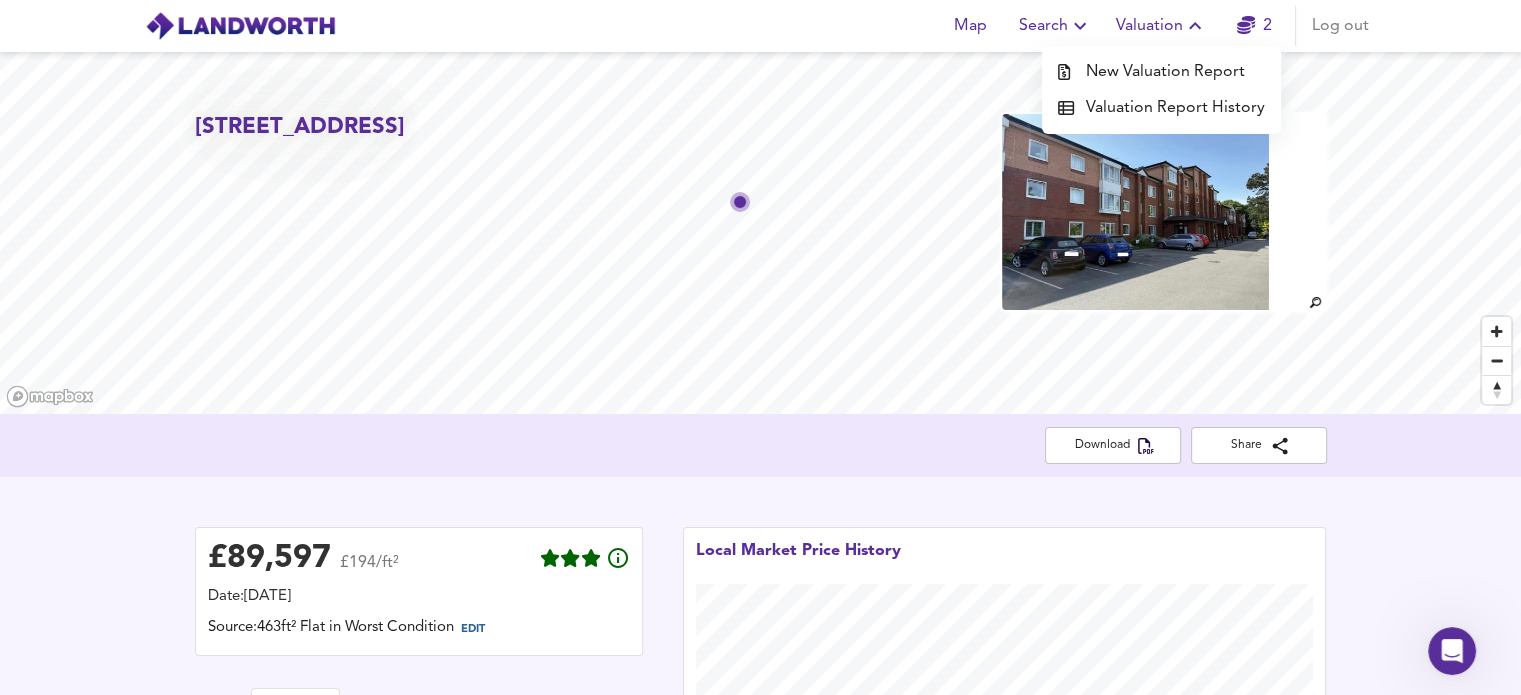 click on "Valuation Report History" at bounding box center [1161, 108] 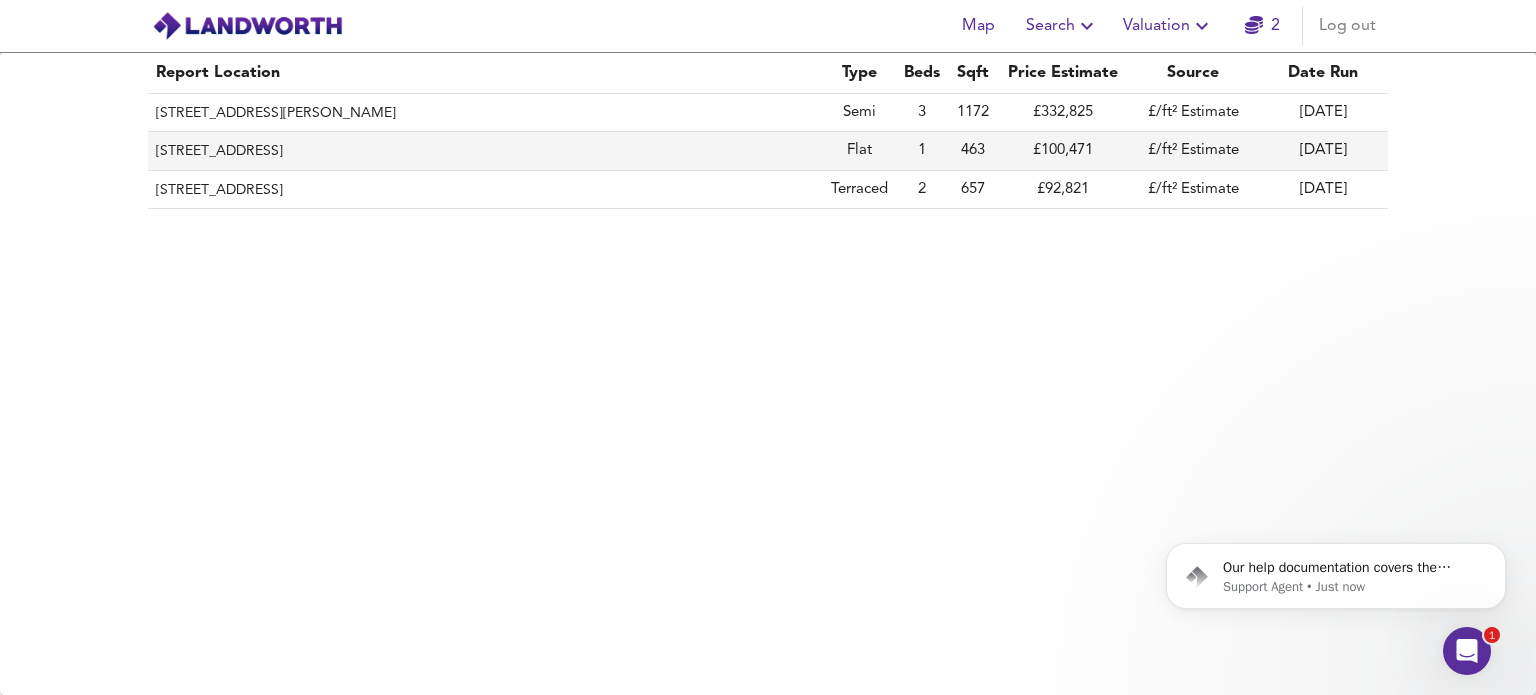 scroll, scrollTop: 0, scrollLeft: 0, axis: both 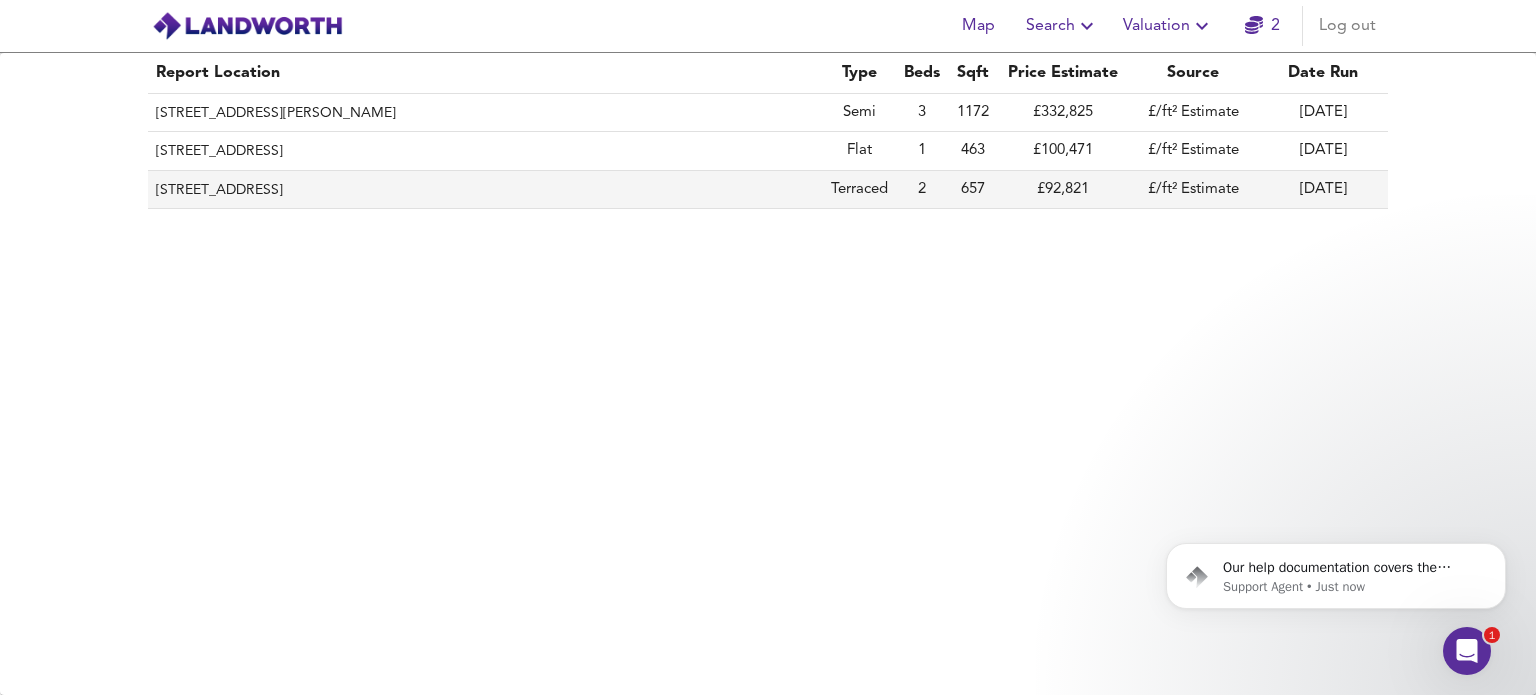 click on "Terraced" at bounding box center (859, 190) 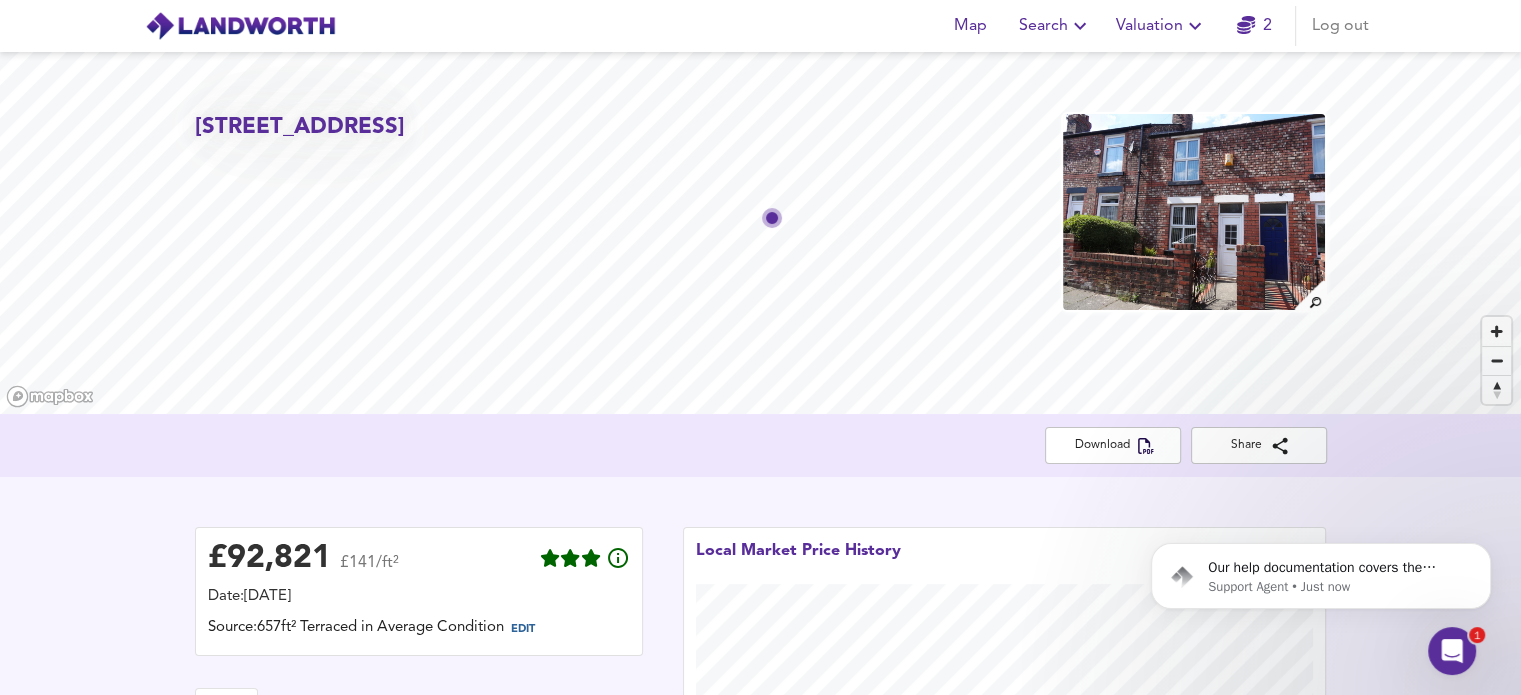 click on "£ 92,821   £141/ft²   Date:  [DATE] Source:  657ft² Terraced in Average Condition EDIT Specs Prices   5 Tags EPC Type Terraced House Internal Floor Area 657 ft² Bedrooms 2 Bed Year of Construction [DATE]-[DATE]   Local Market Price History" at bounding box center [760, 732] 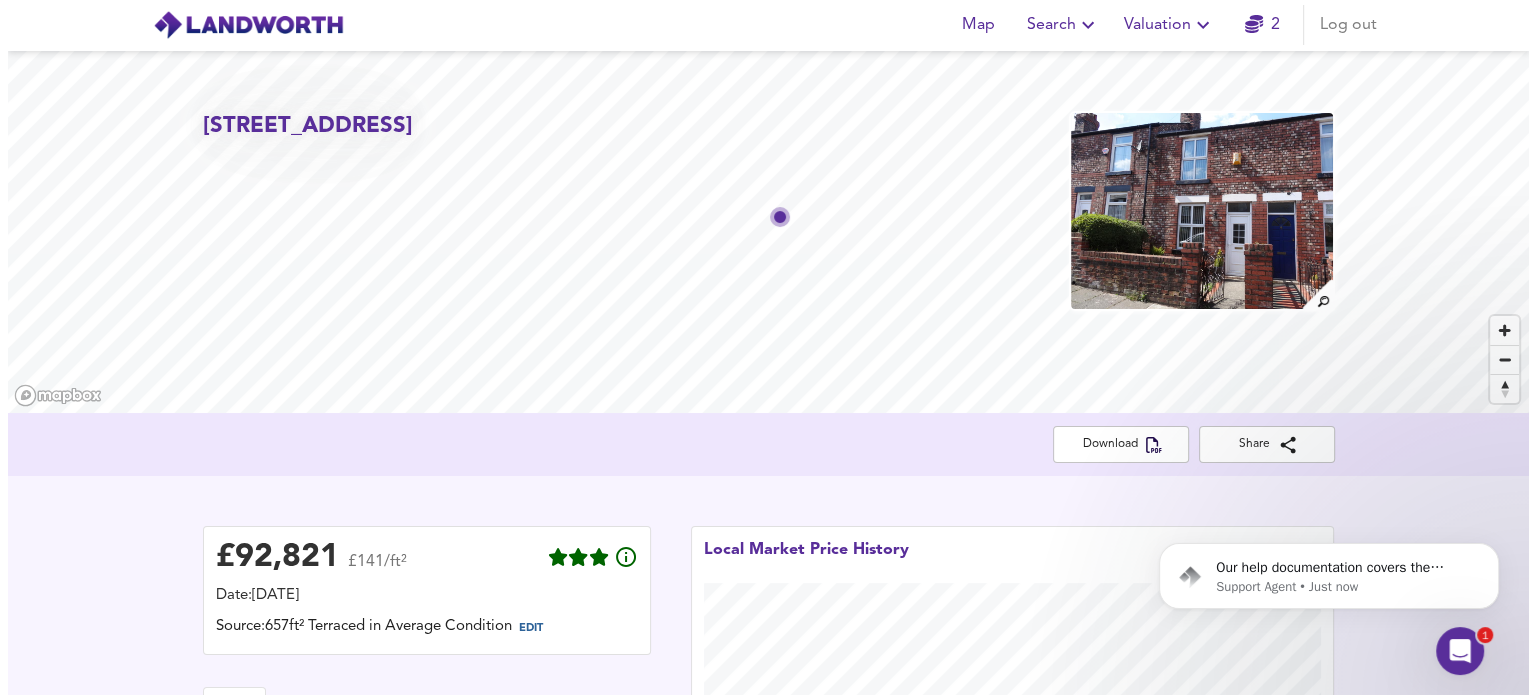scroll, scrollTop: 0, scrollLeft: 0, axis: both 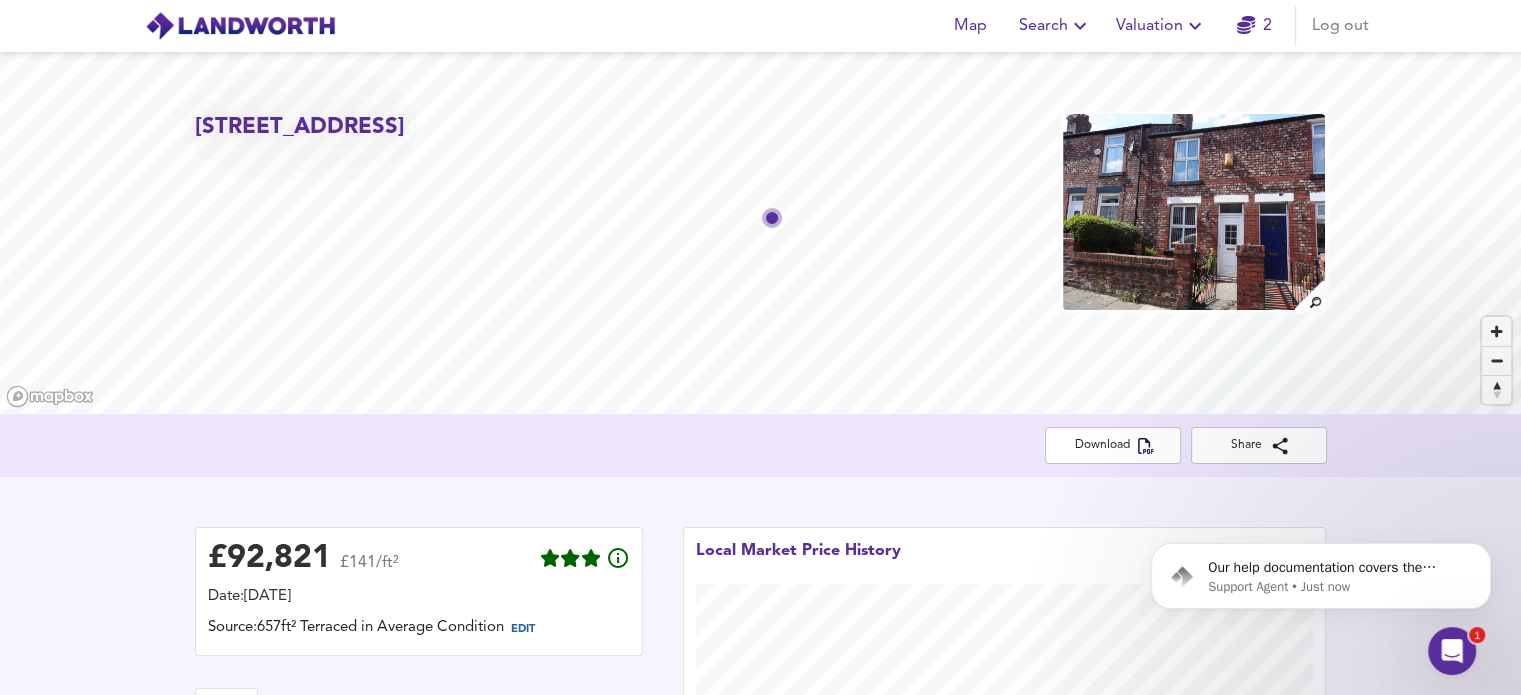 drag, startPoint x: 198, startPoint y: 159, endPoint x: 300, endPoint y: 158, distance: 102.0049 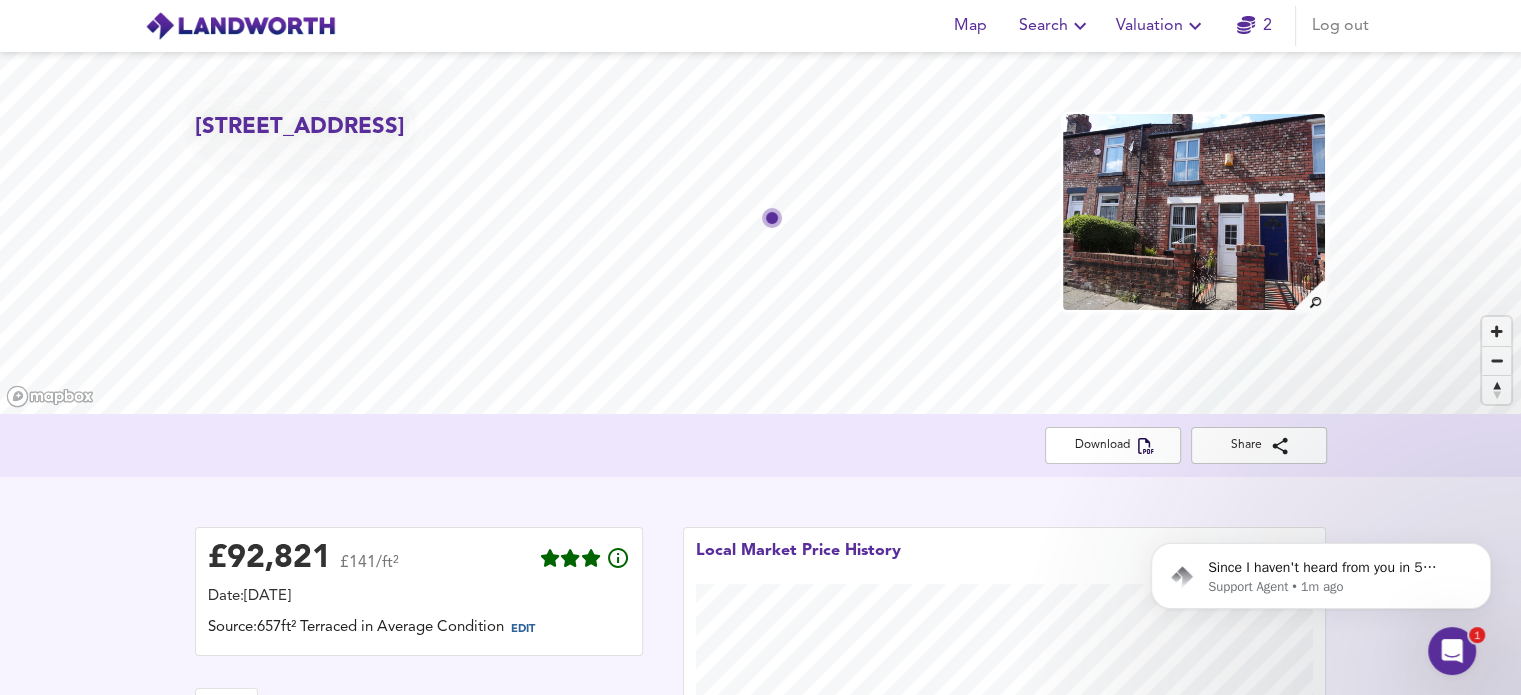 click on "Search" at bounding box center [1055, 26] 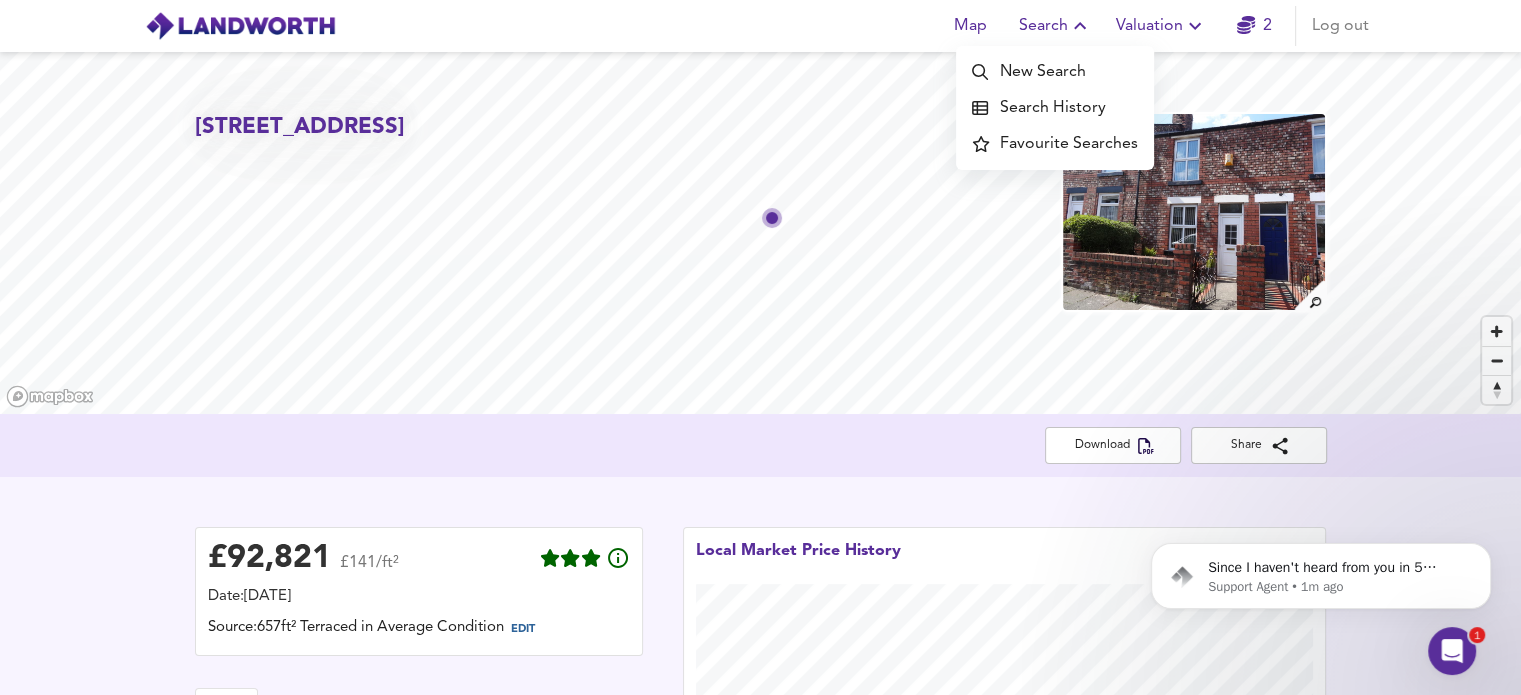 click on "Search History" at bounding box center (1055, 108) 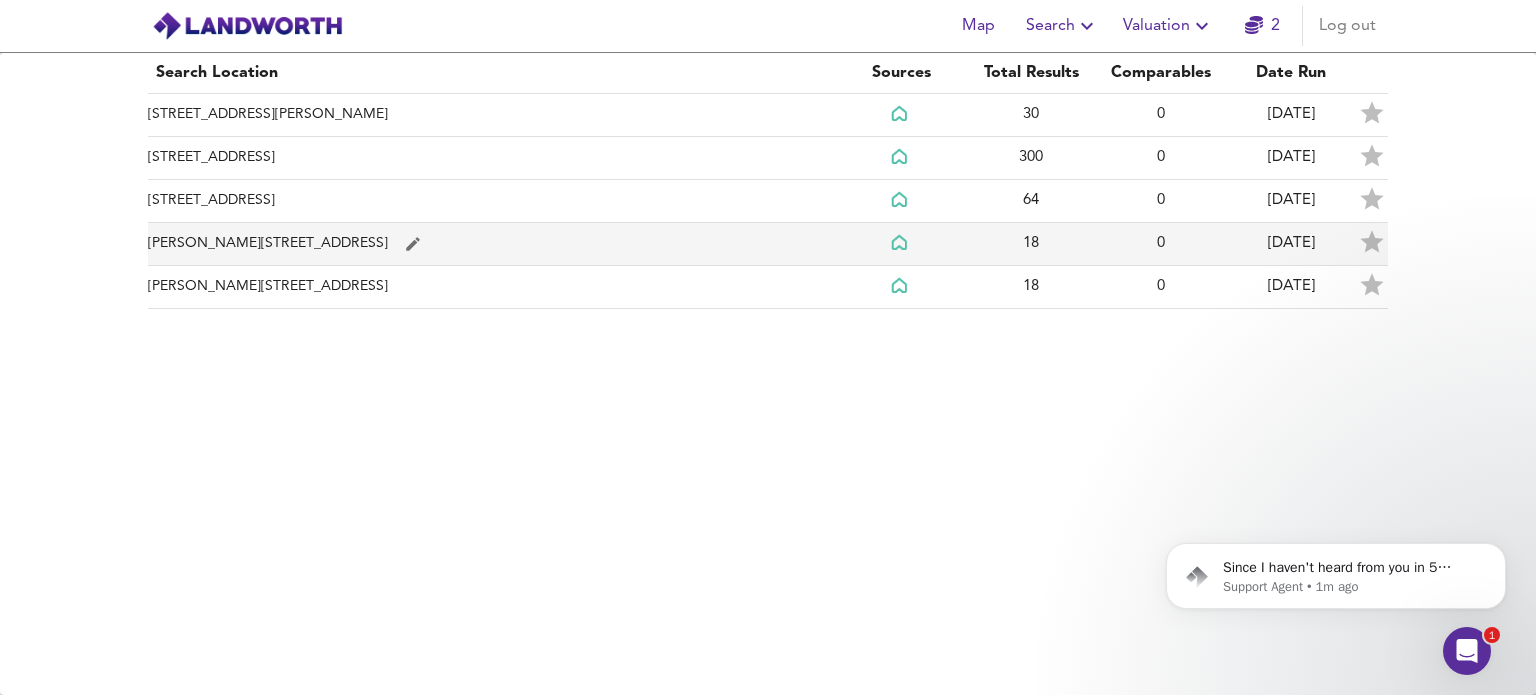 click at bounding box center (901, 244) 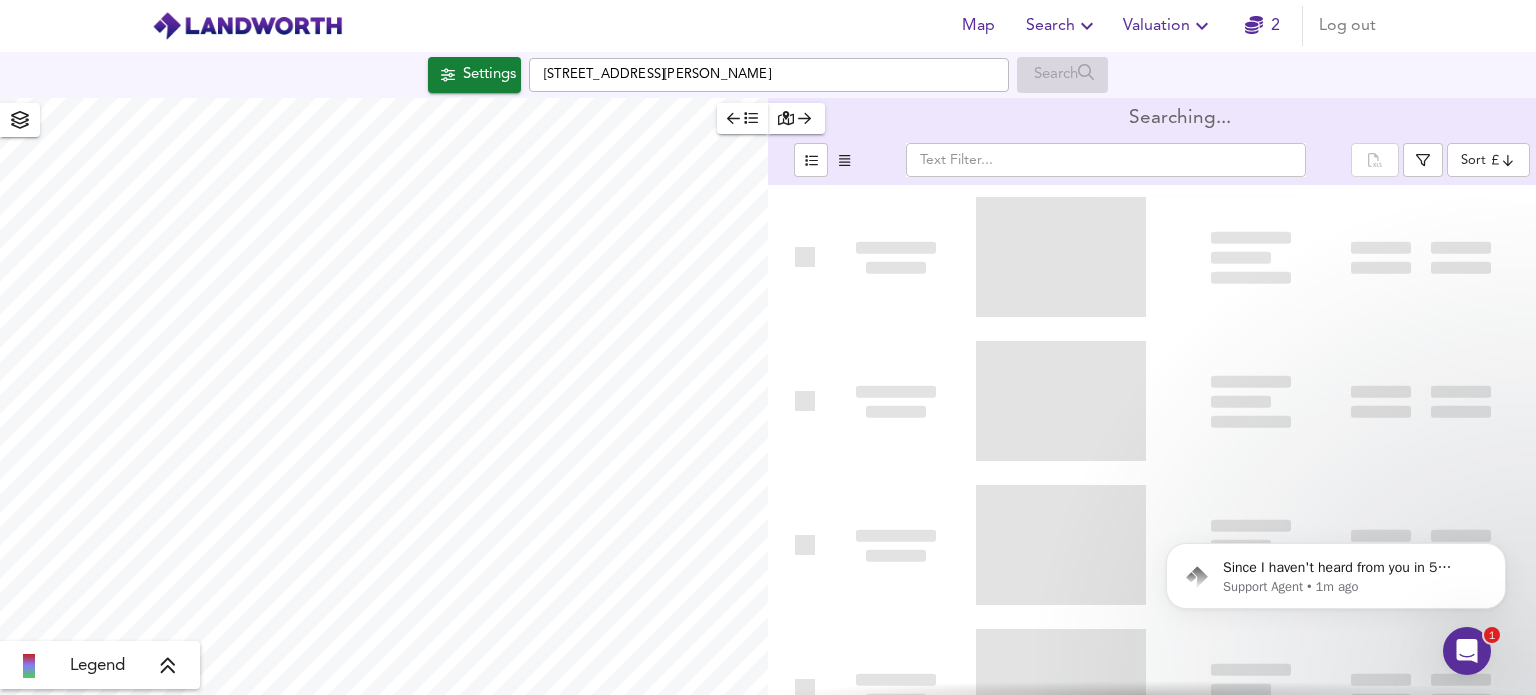 type on "bestdeal" 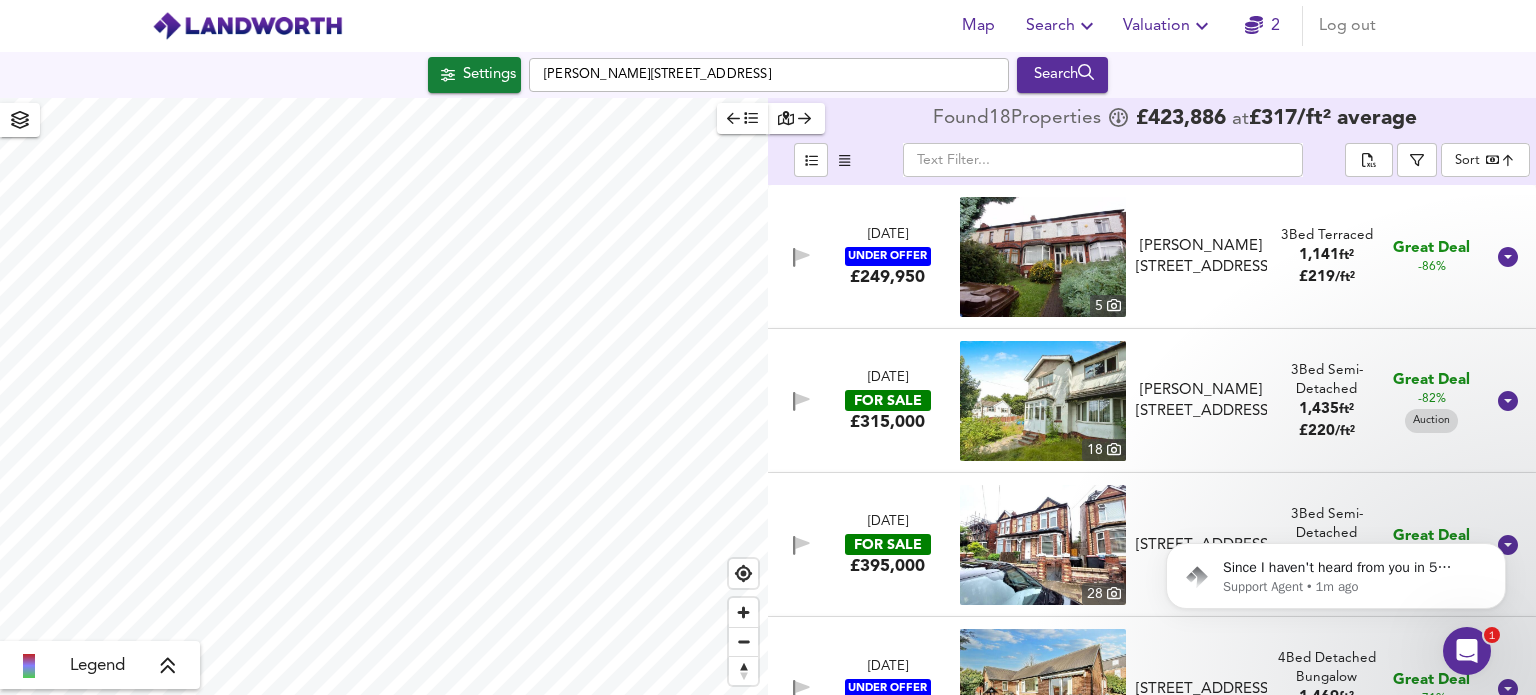 checkbox on "false" 